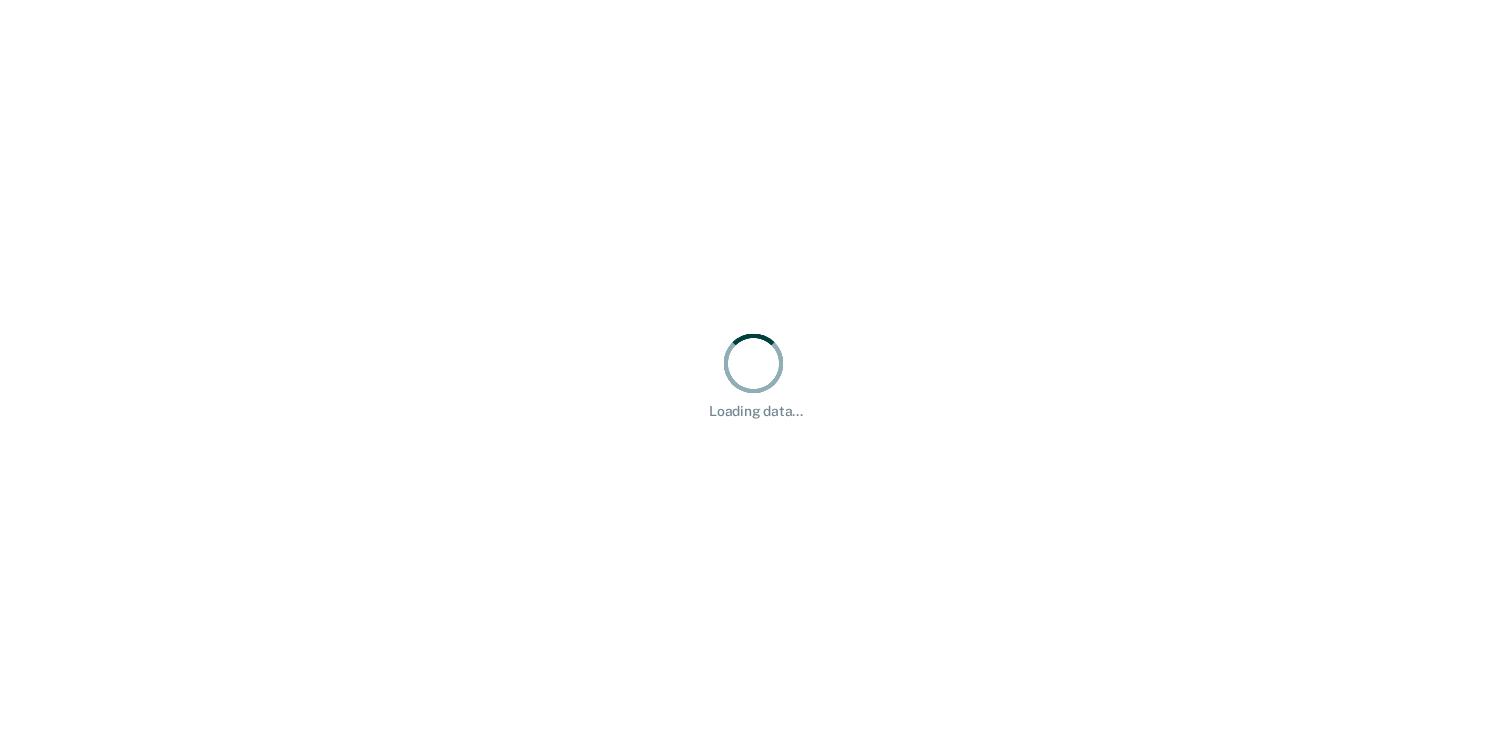 scroll, scrollTop: 0, scrollLeft: 0, axis: both 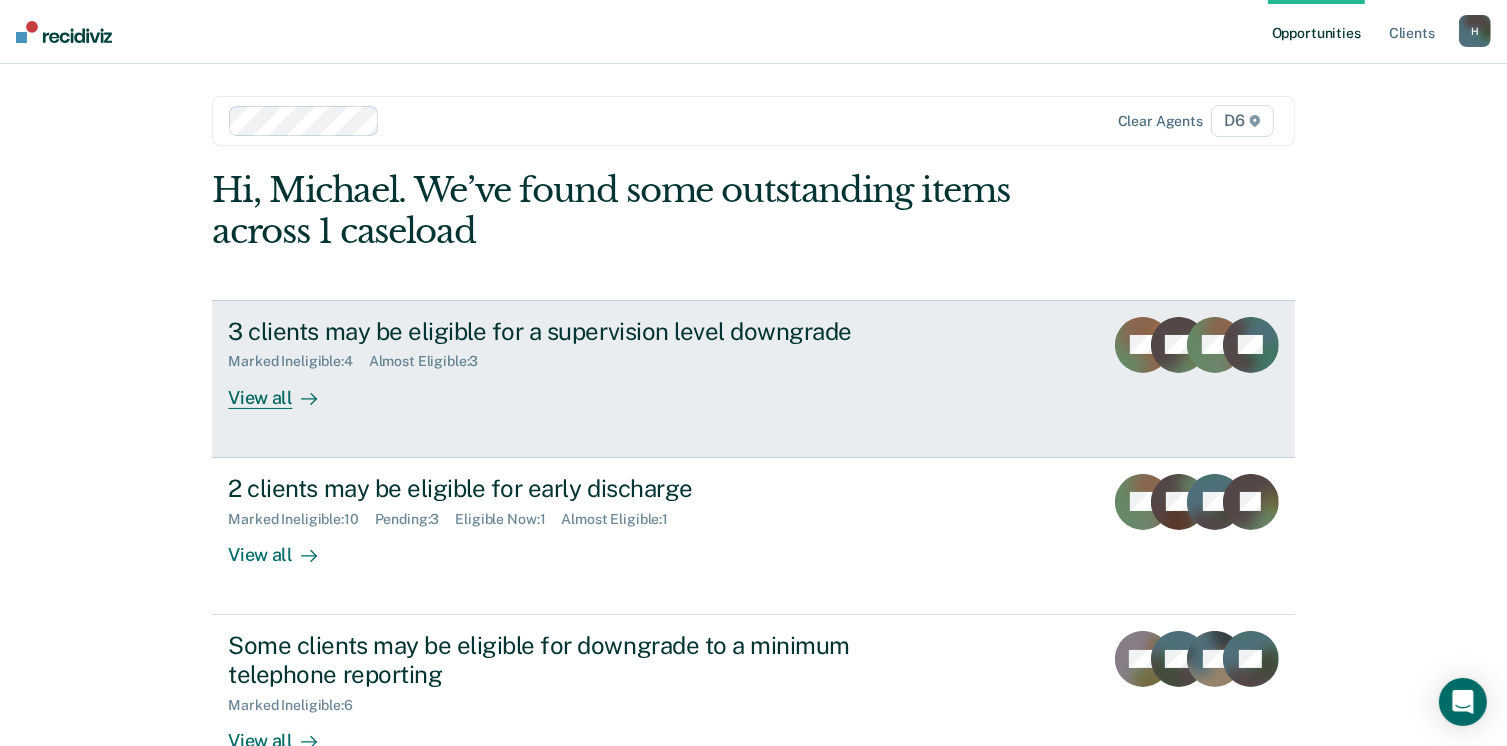 click on "View all" at bounding box center (284, 389) 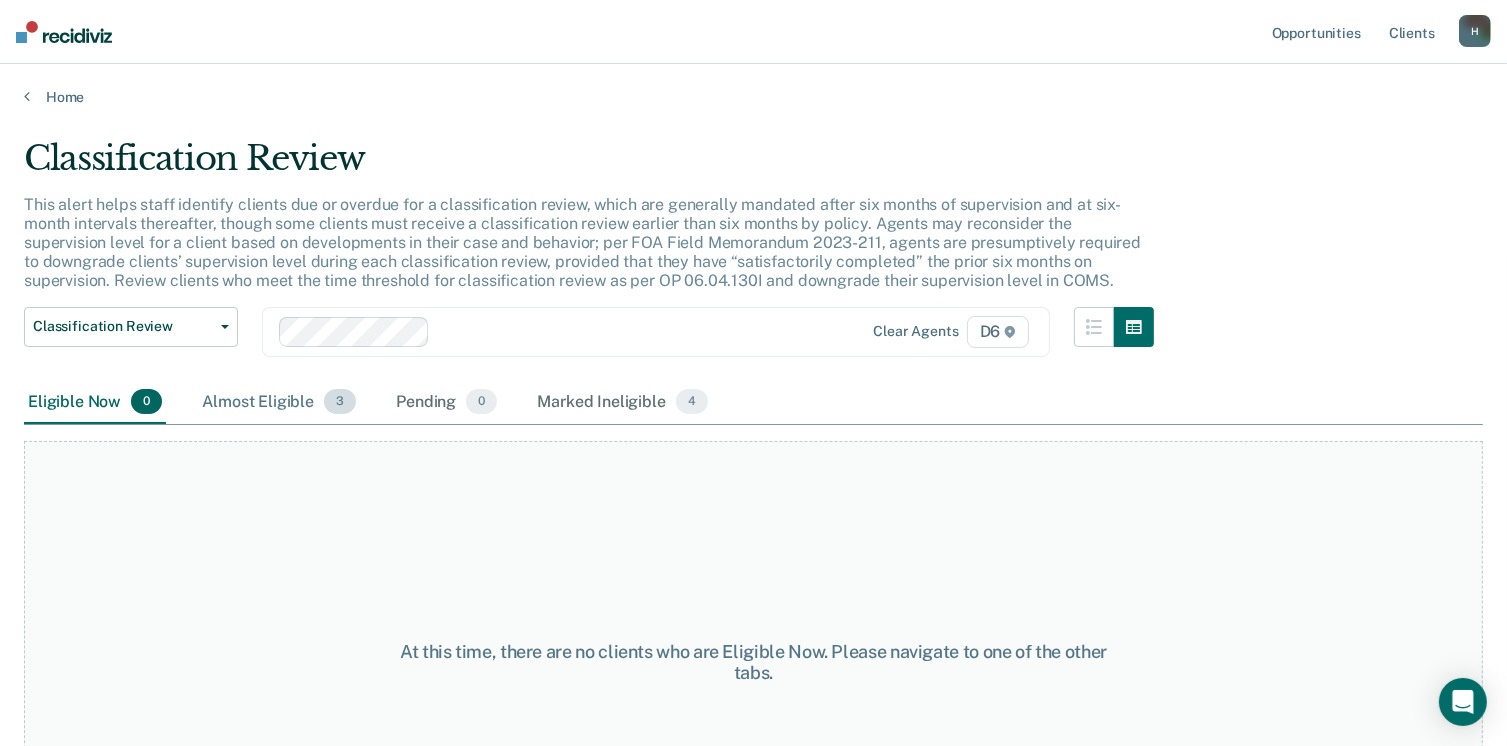 click on "Almost Eligible 3" at bounding box center (279, 403) 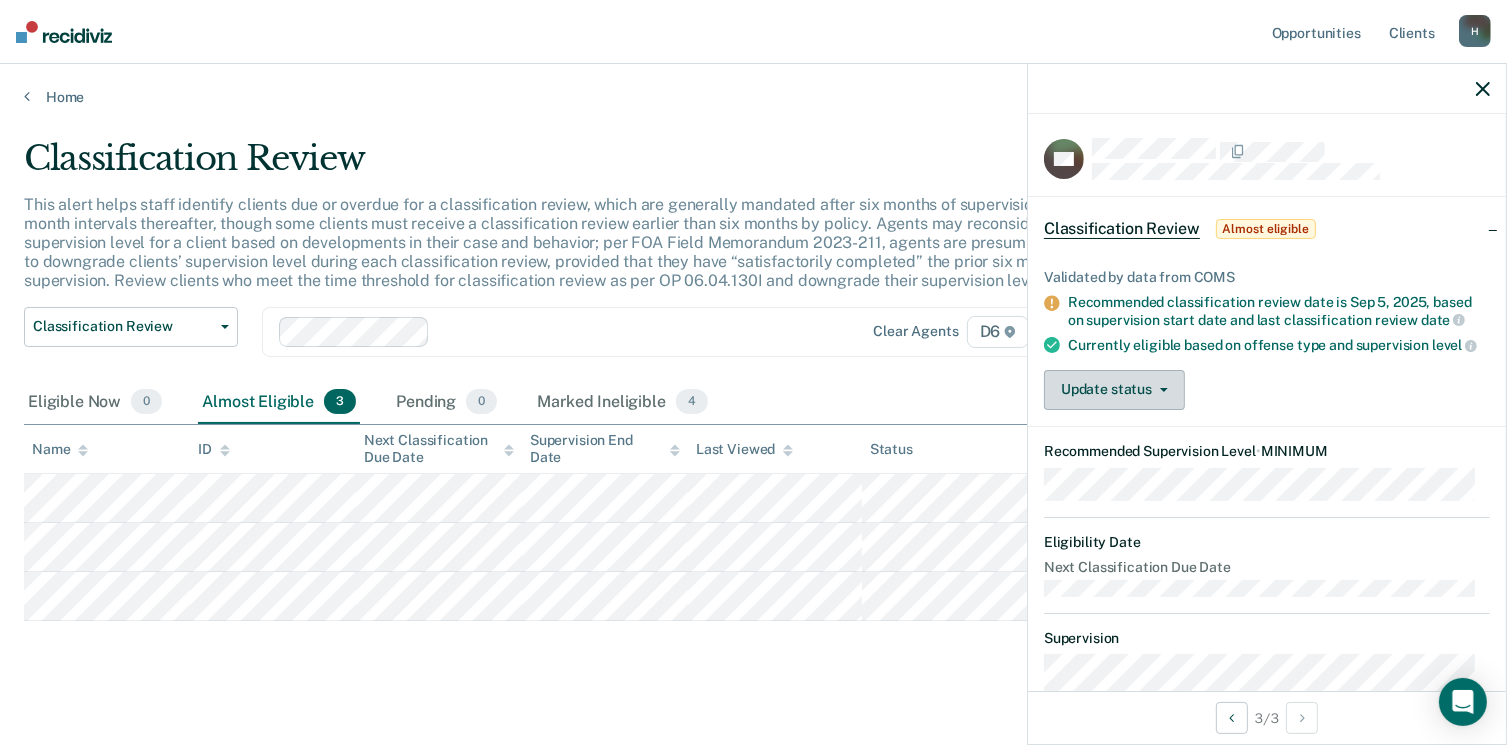 click on "Update status" at bounding box center (1114, 390) 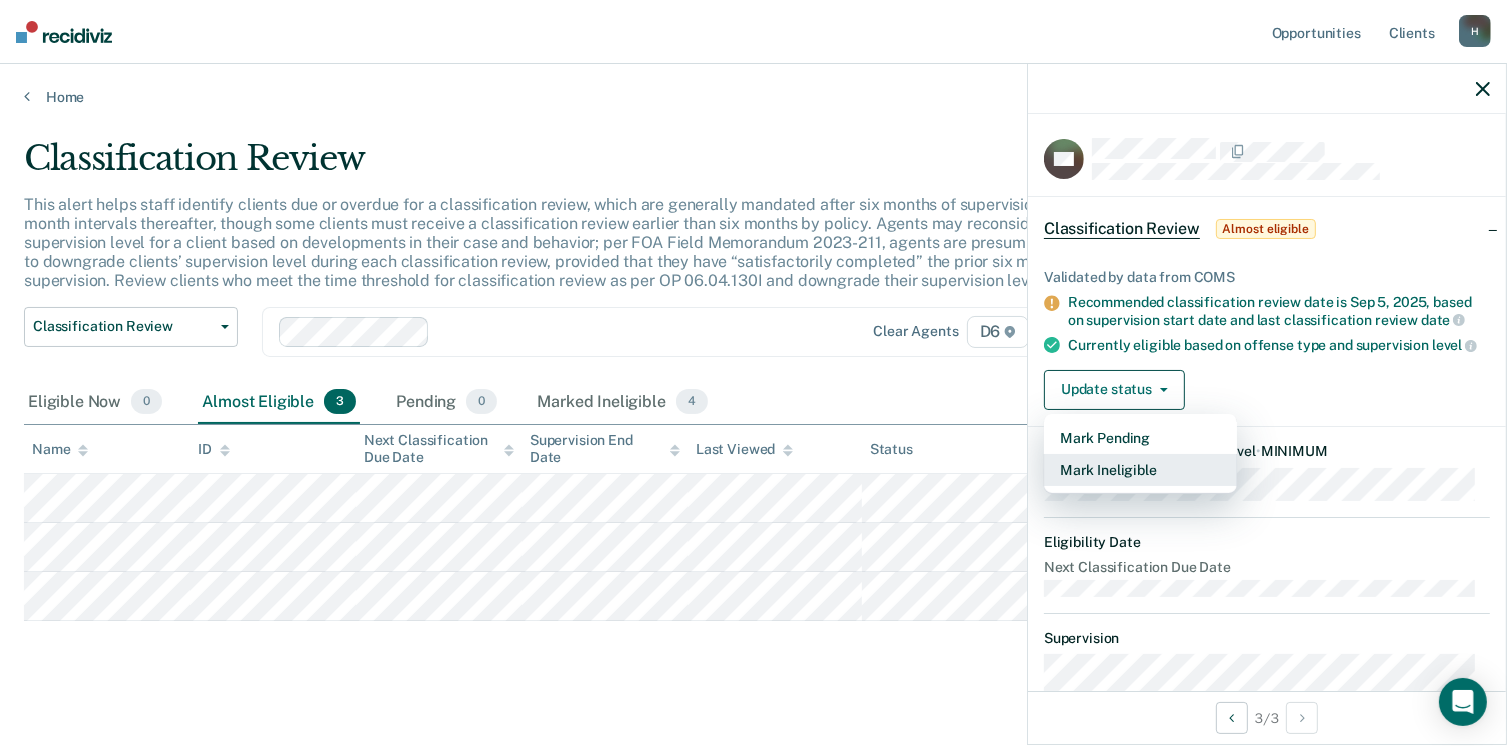 click on "Mark Ineligible" at bounding box center [1140, 470] 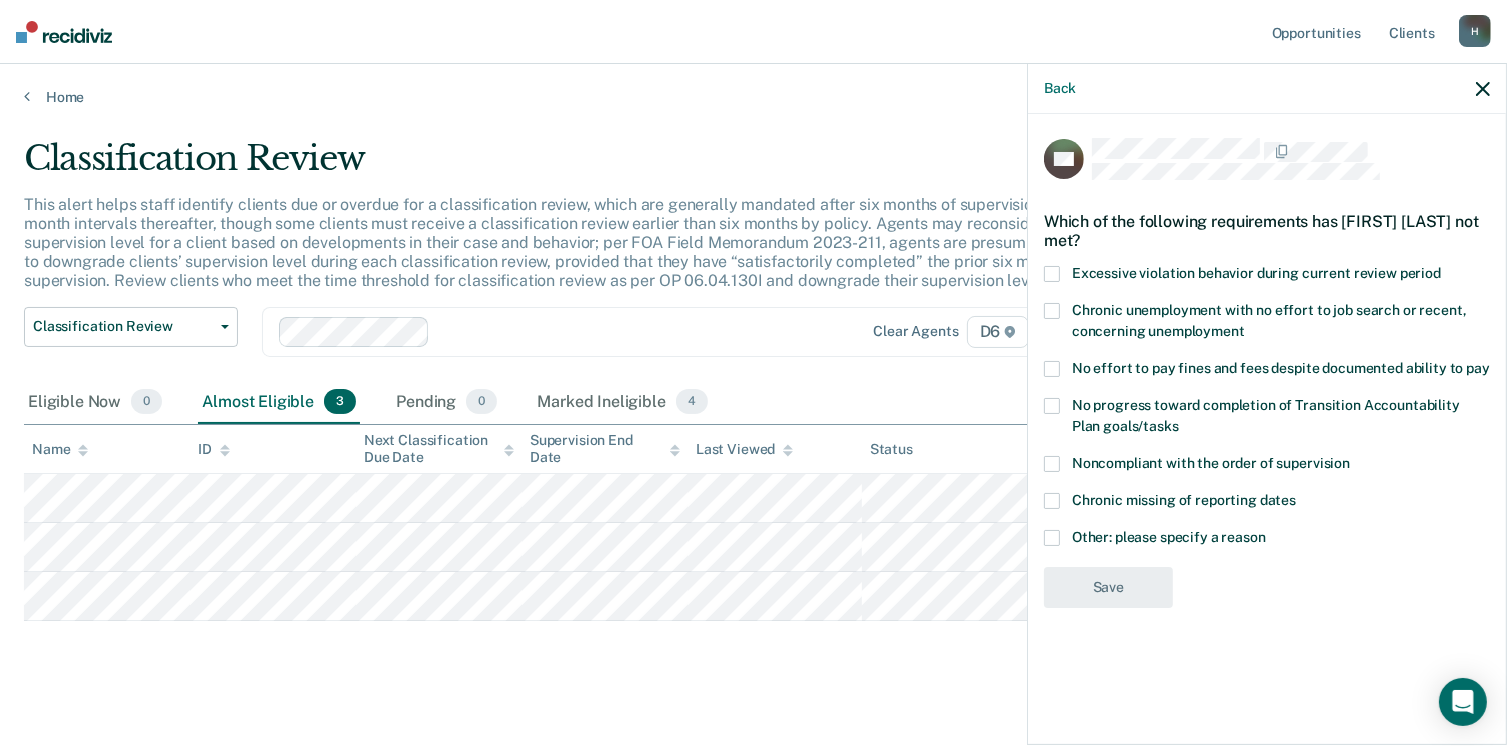 click at bounding box center [1052, 274] 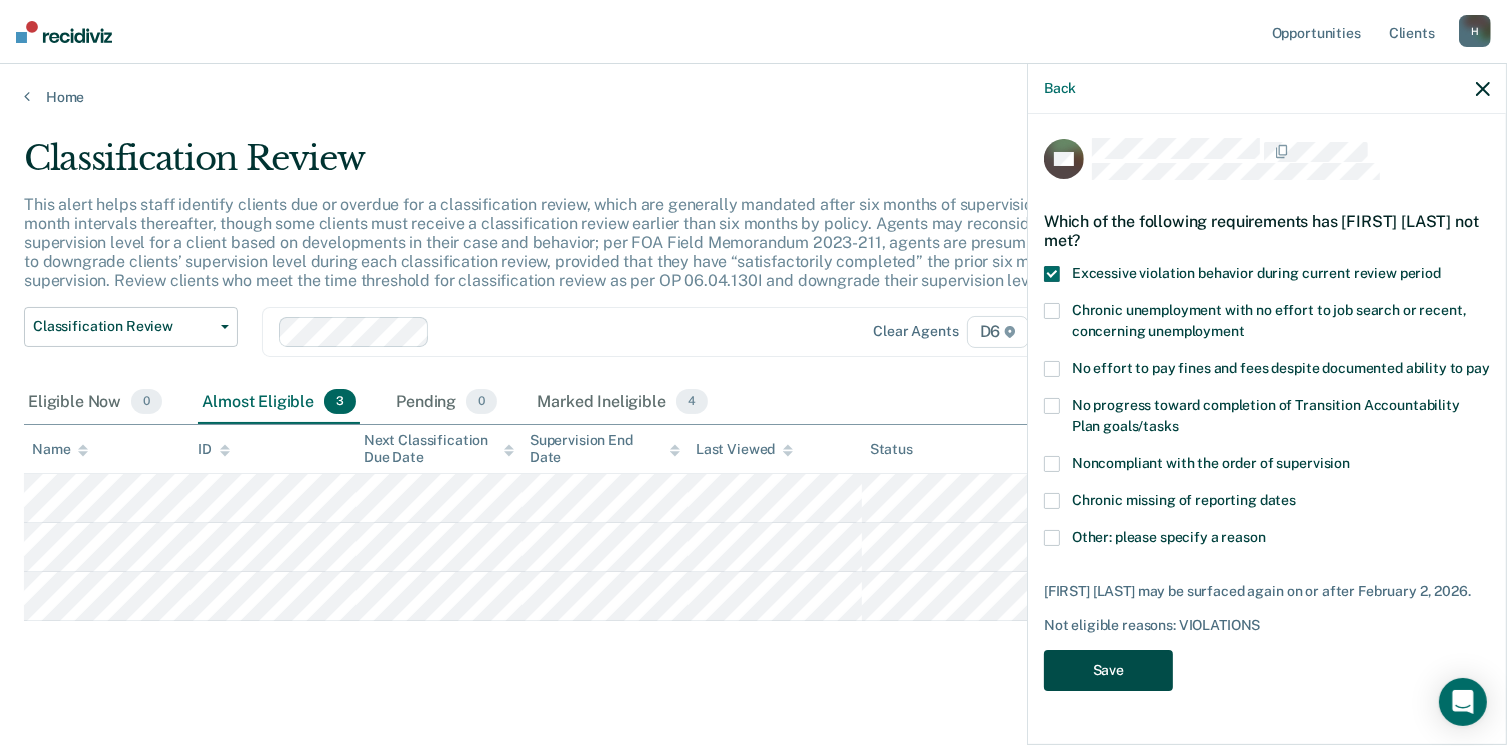 click on "Save" at bounding box center (1108, 670) 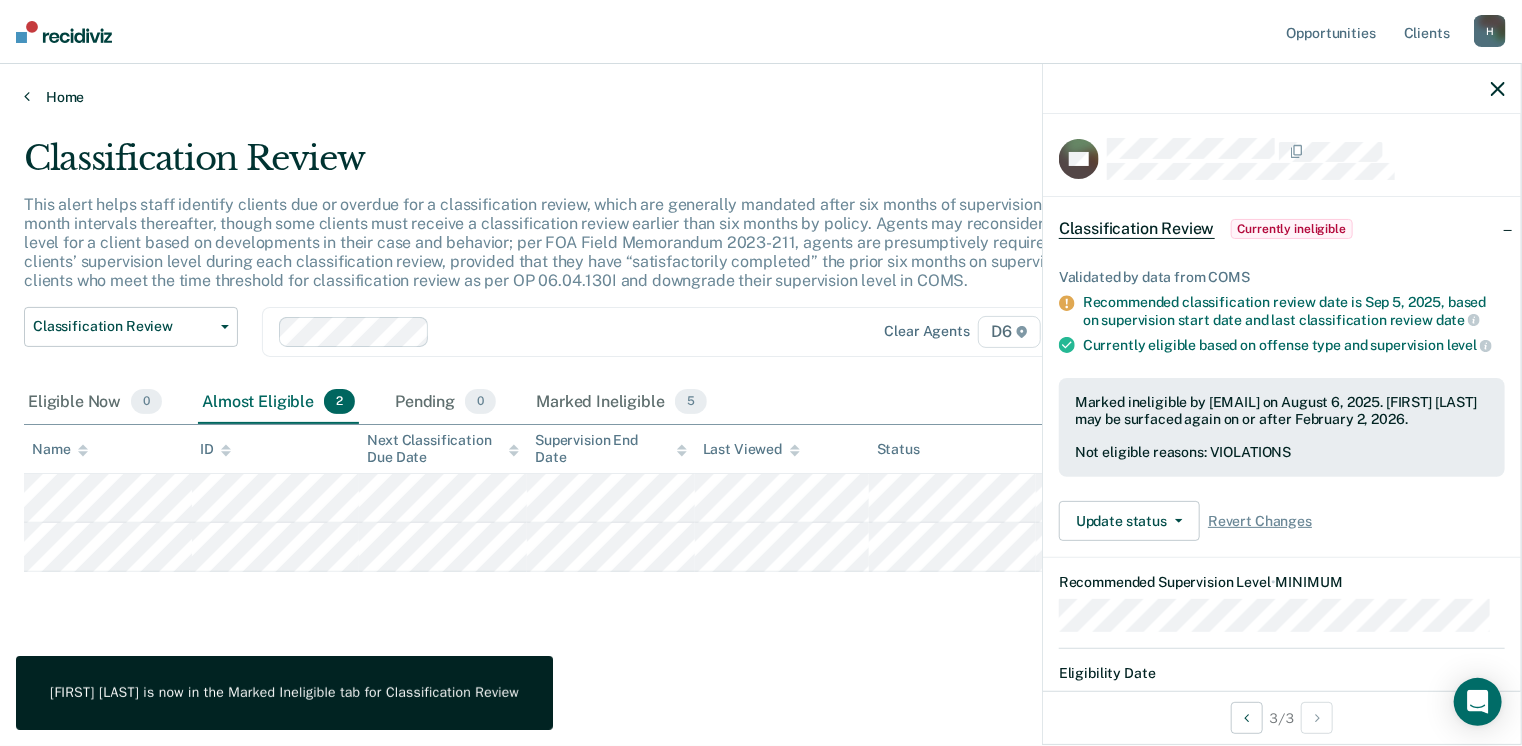 click on "Home" at bounding box center [761, 97] 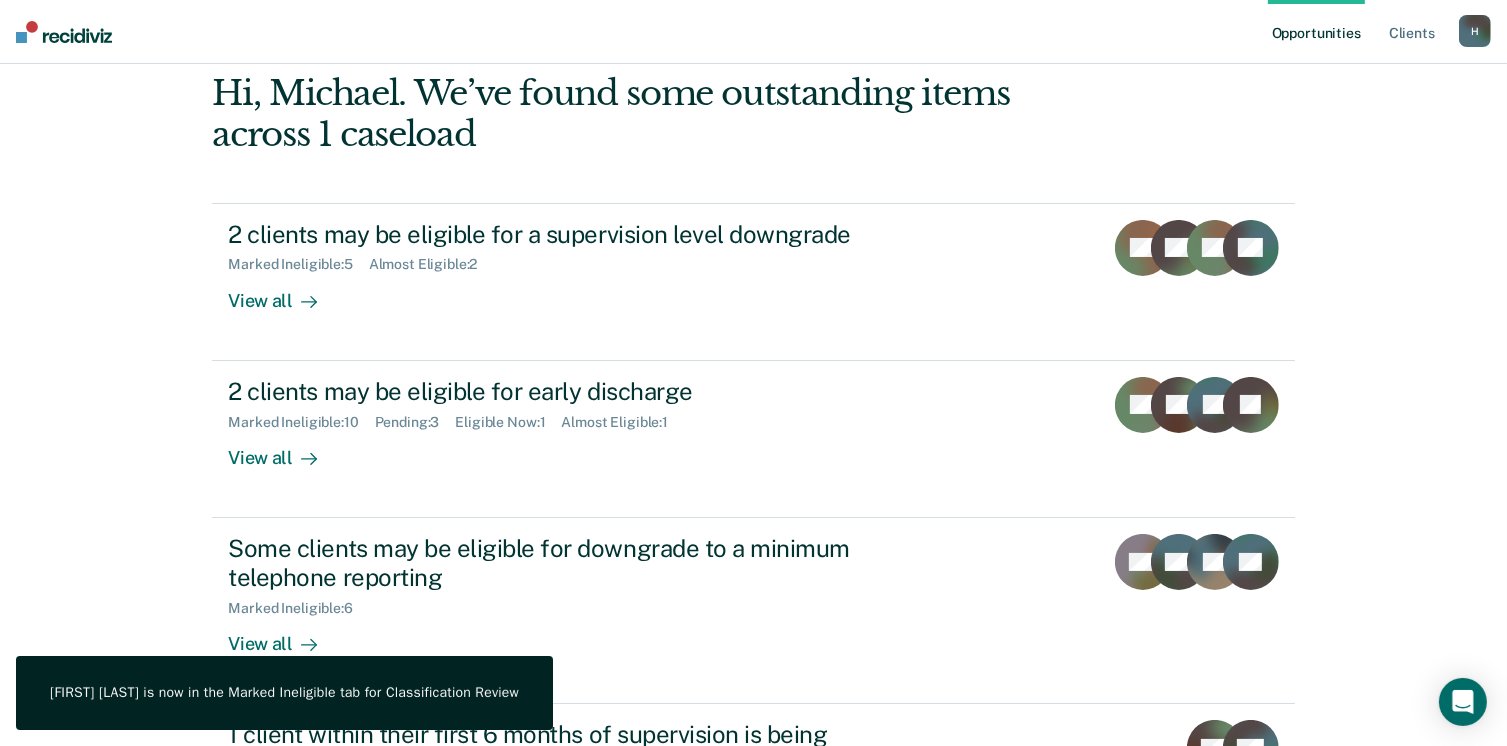 scroll, scrollTop: 100, scrollLeft: 0, axis: vertical 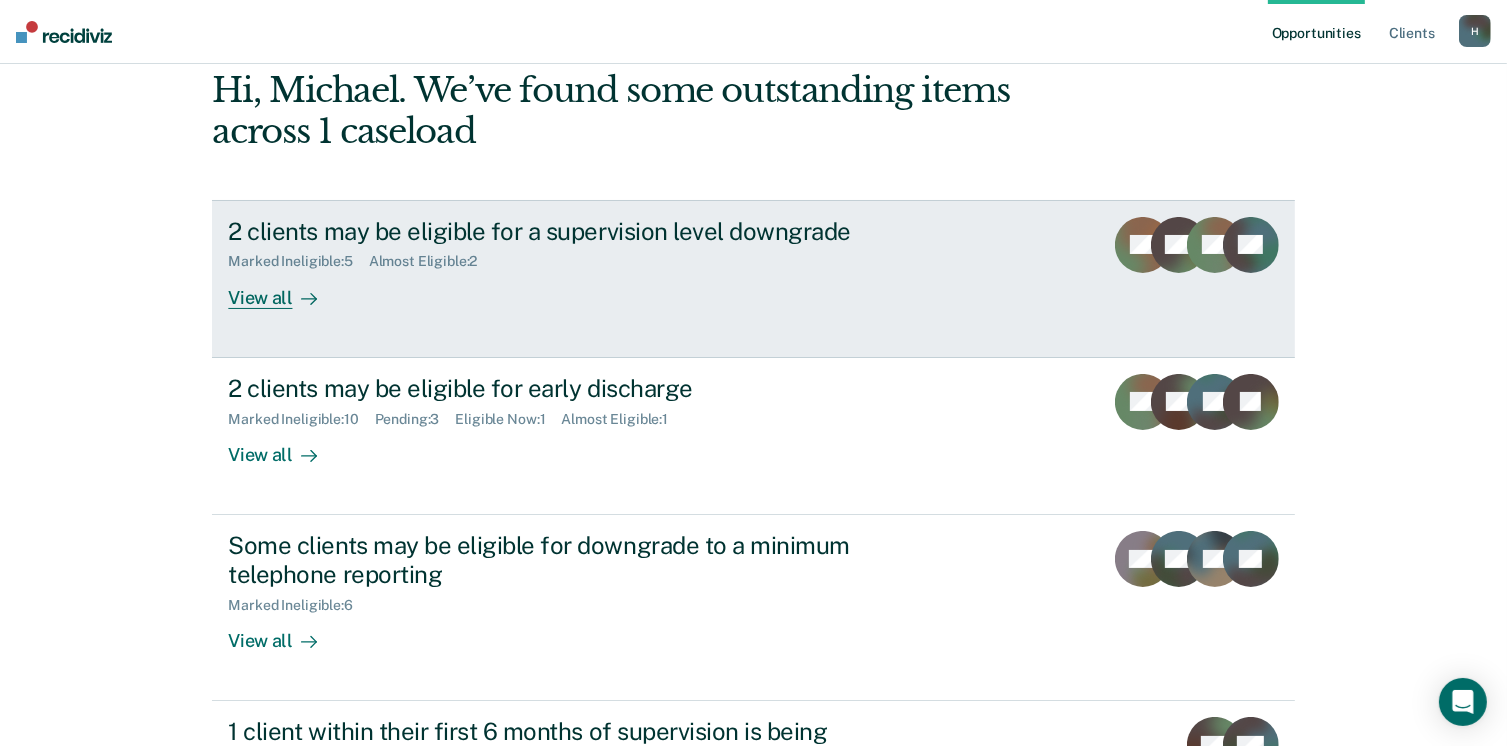click on "View all" at bounding box center (284, 289) 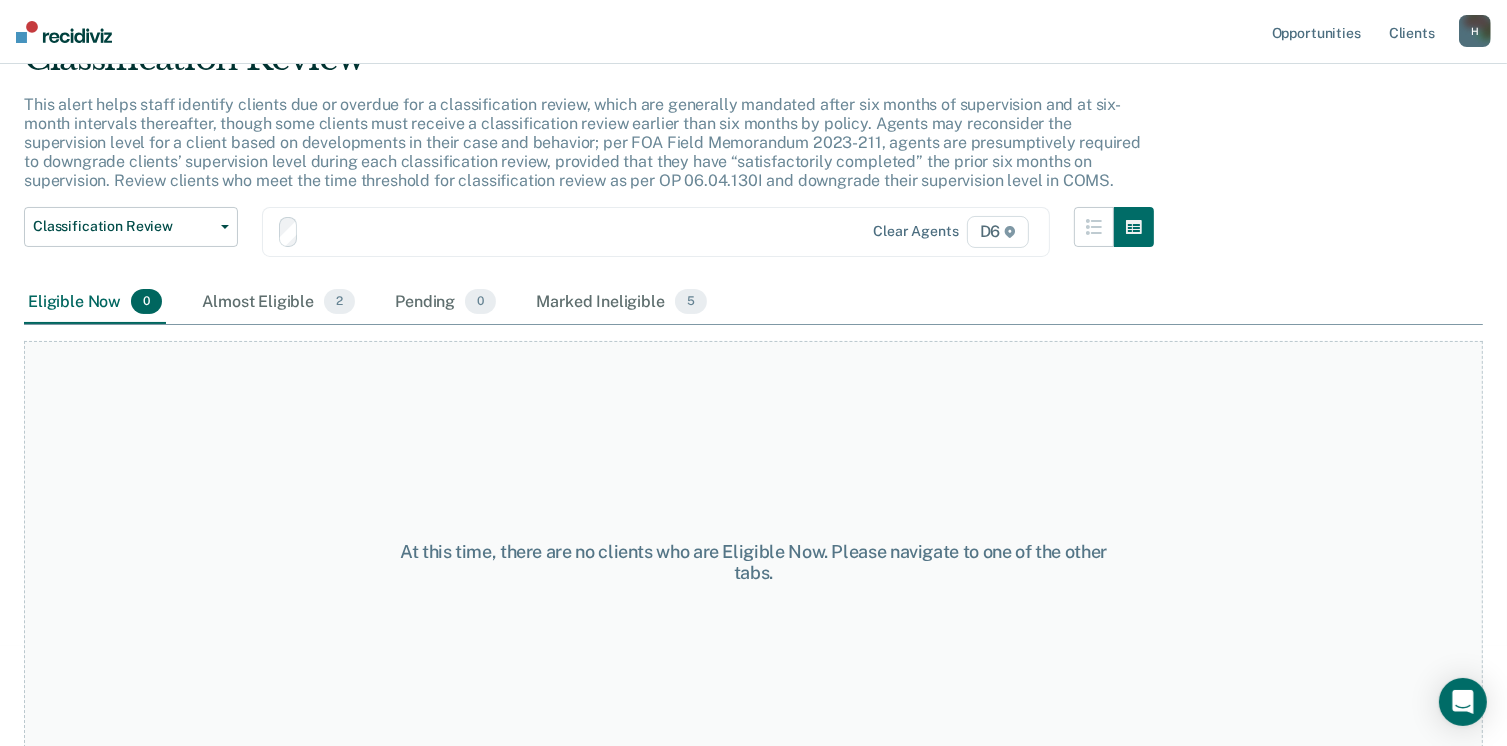 scroll, scrollTop: 0, scrollLeft: 0, axis: both 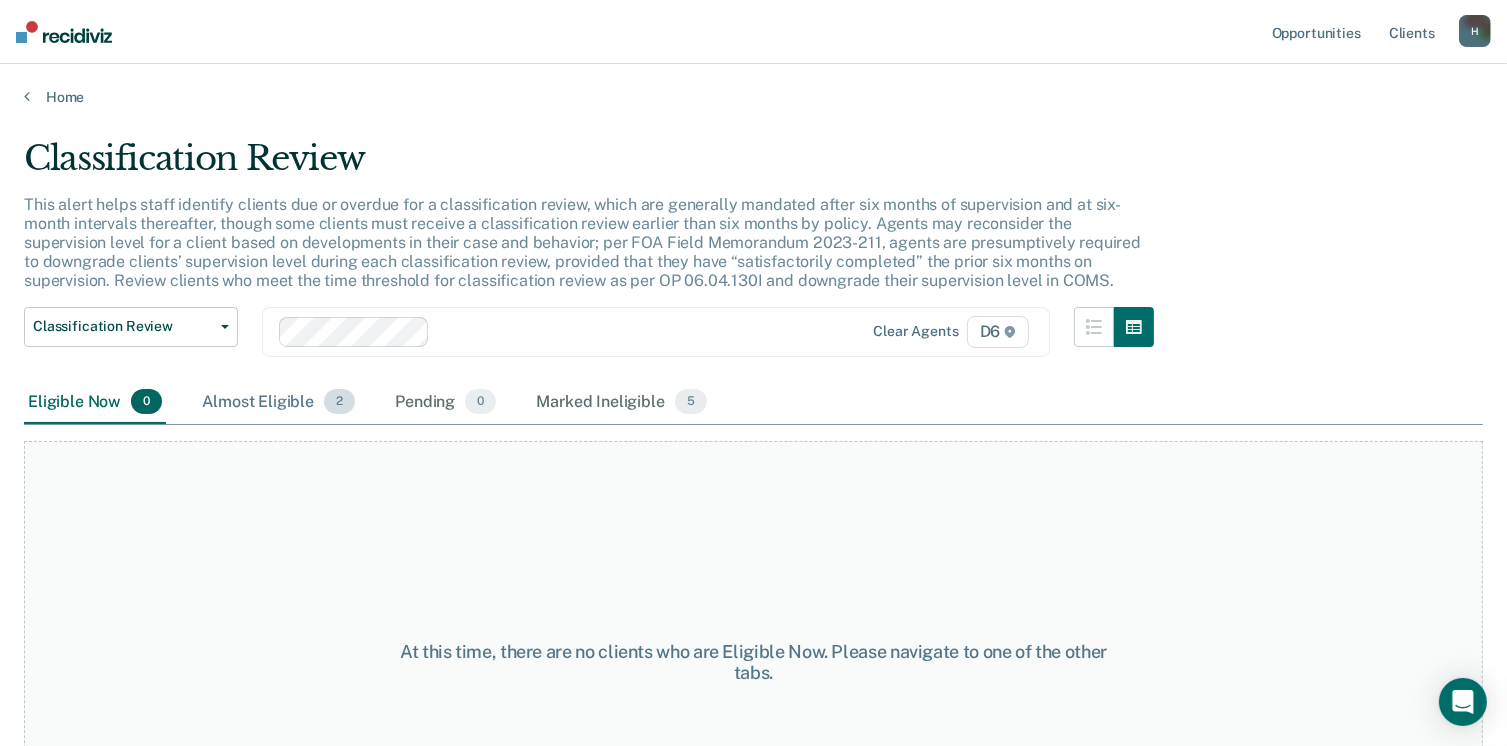 click on "Almost Eligible 2" at bounding box center (278, 403) 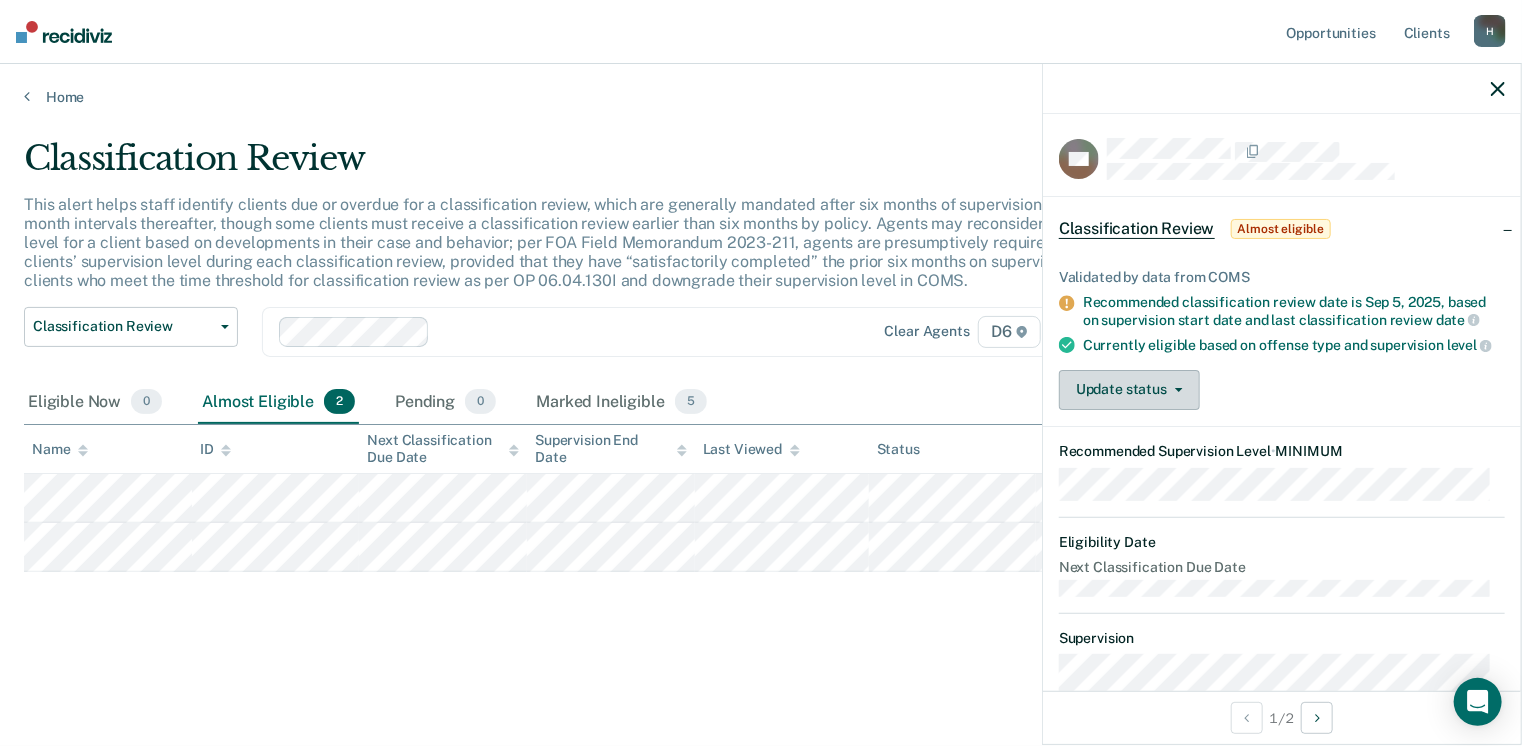 click on "Update status" at bounding box center (1129, 390) 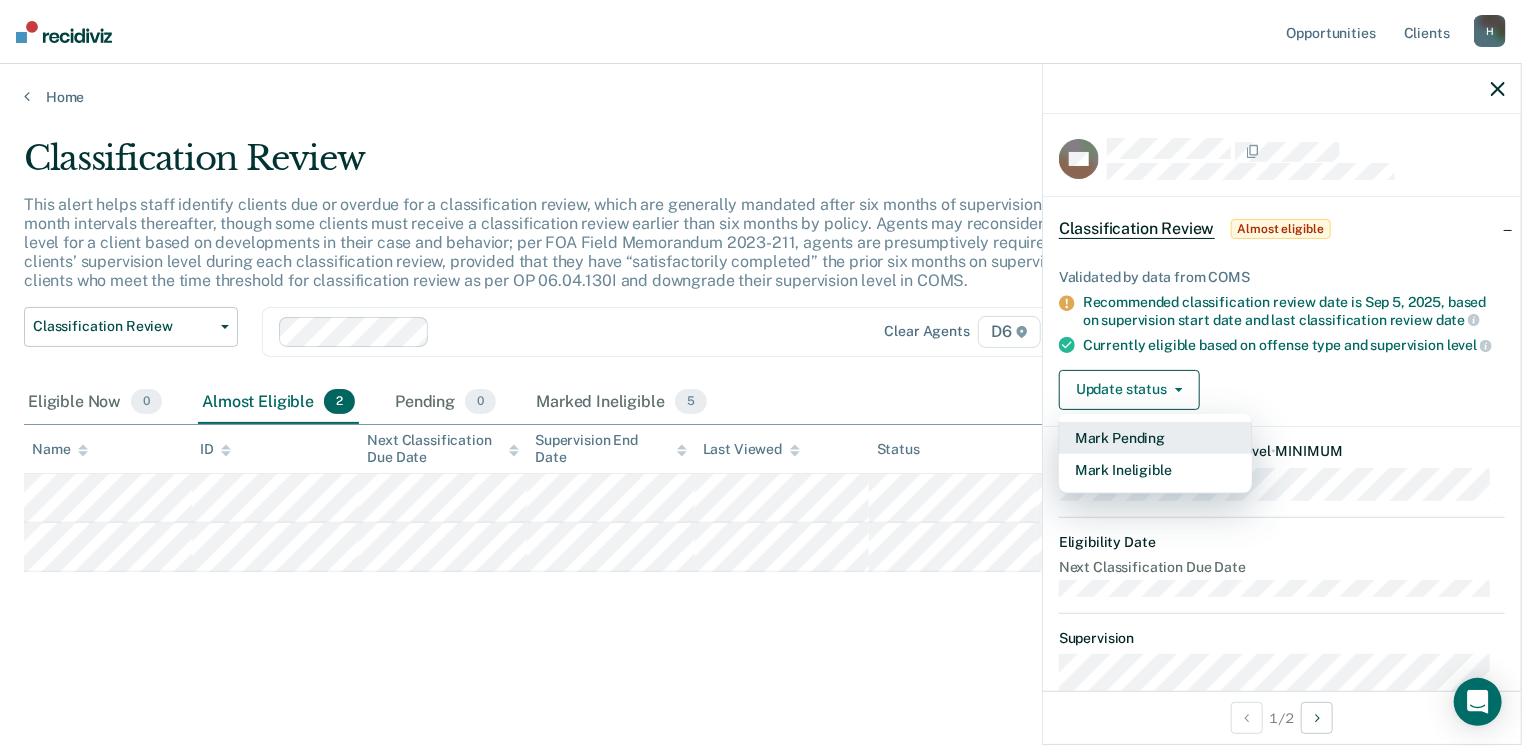 click on "Mark Pending" at bounding box center (1155, 438) 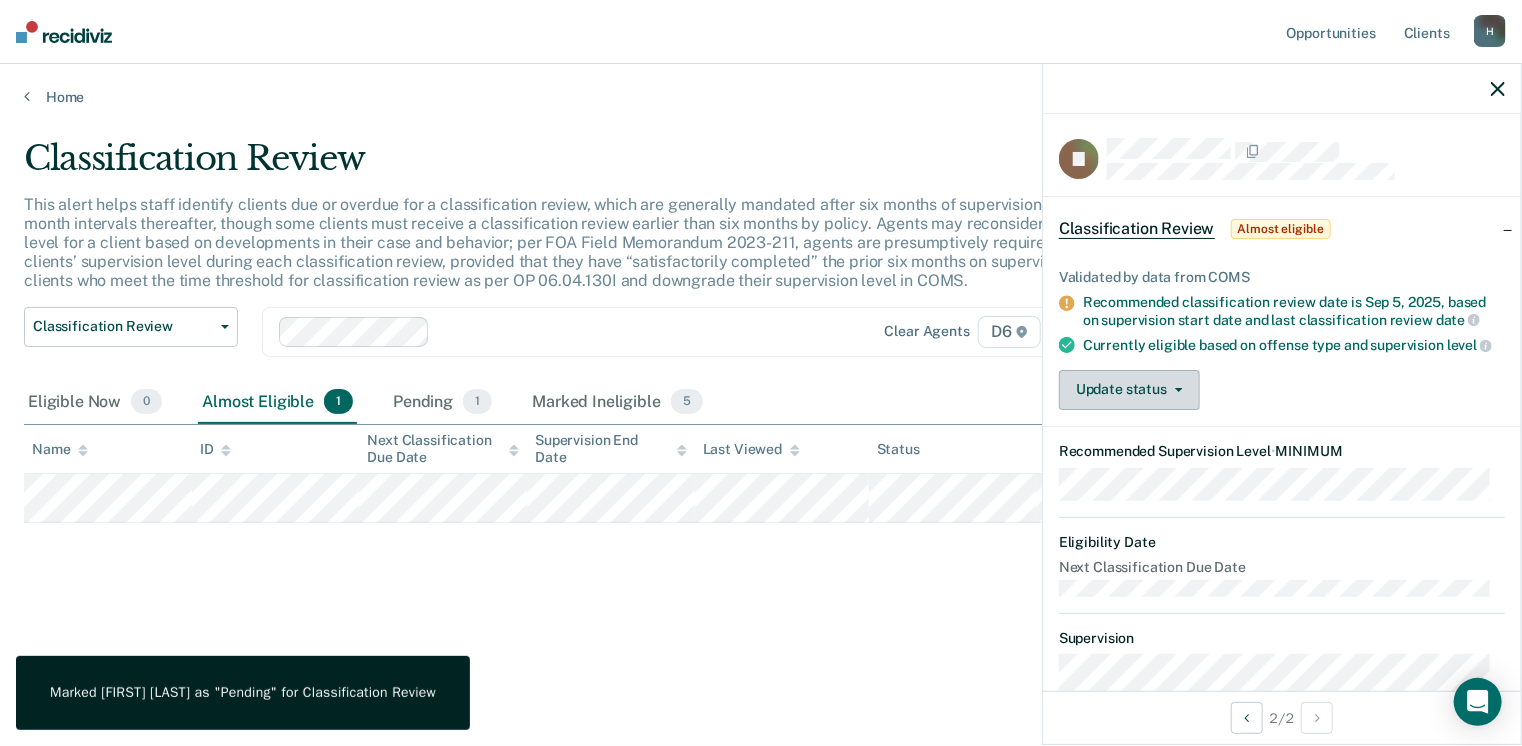 click on "Update status" at bounding box center [1129, 390] 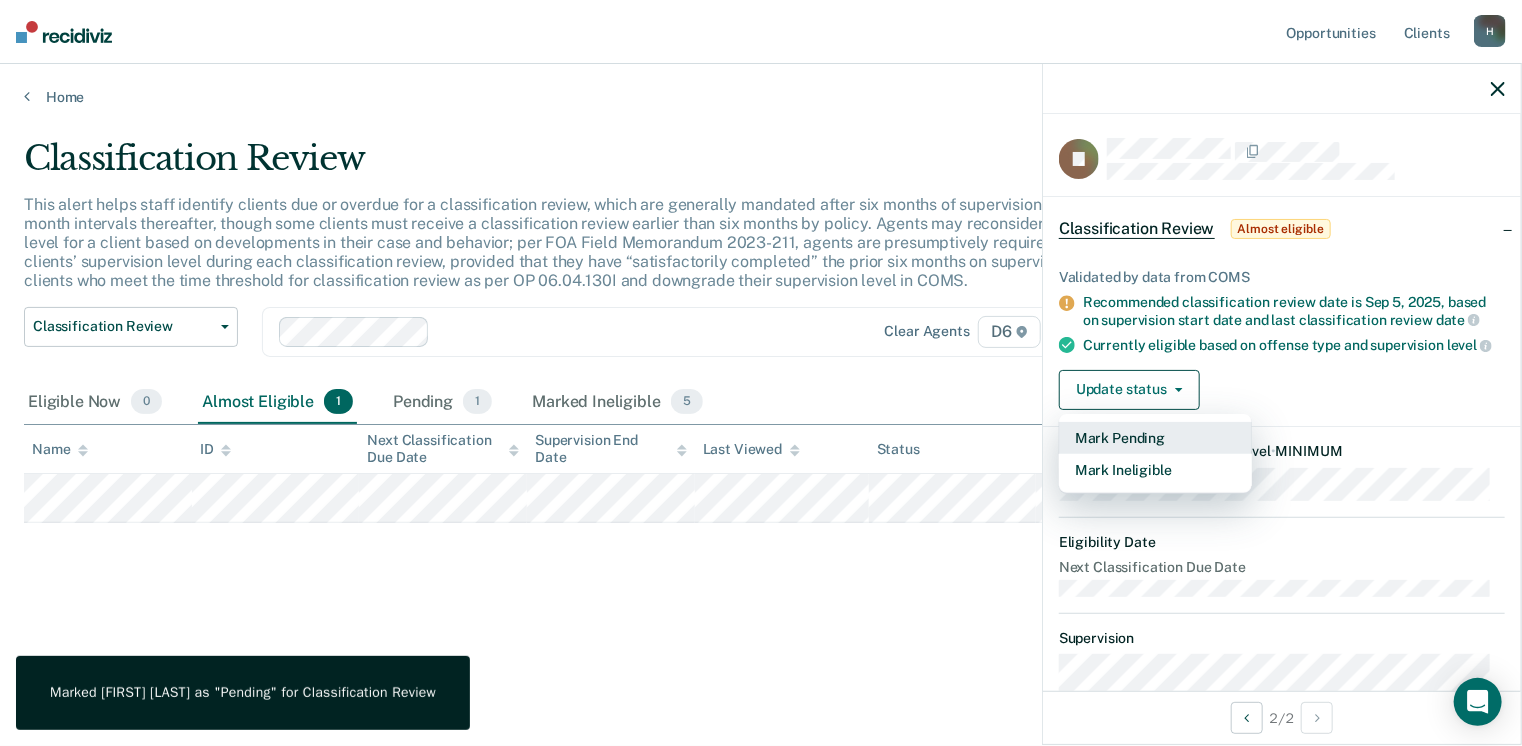 click on "Mark Pending" at bounding box center [1155, 438] 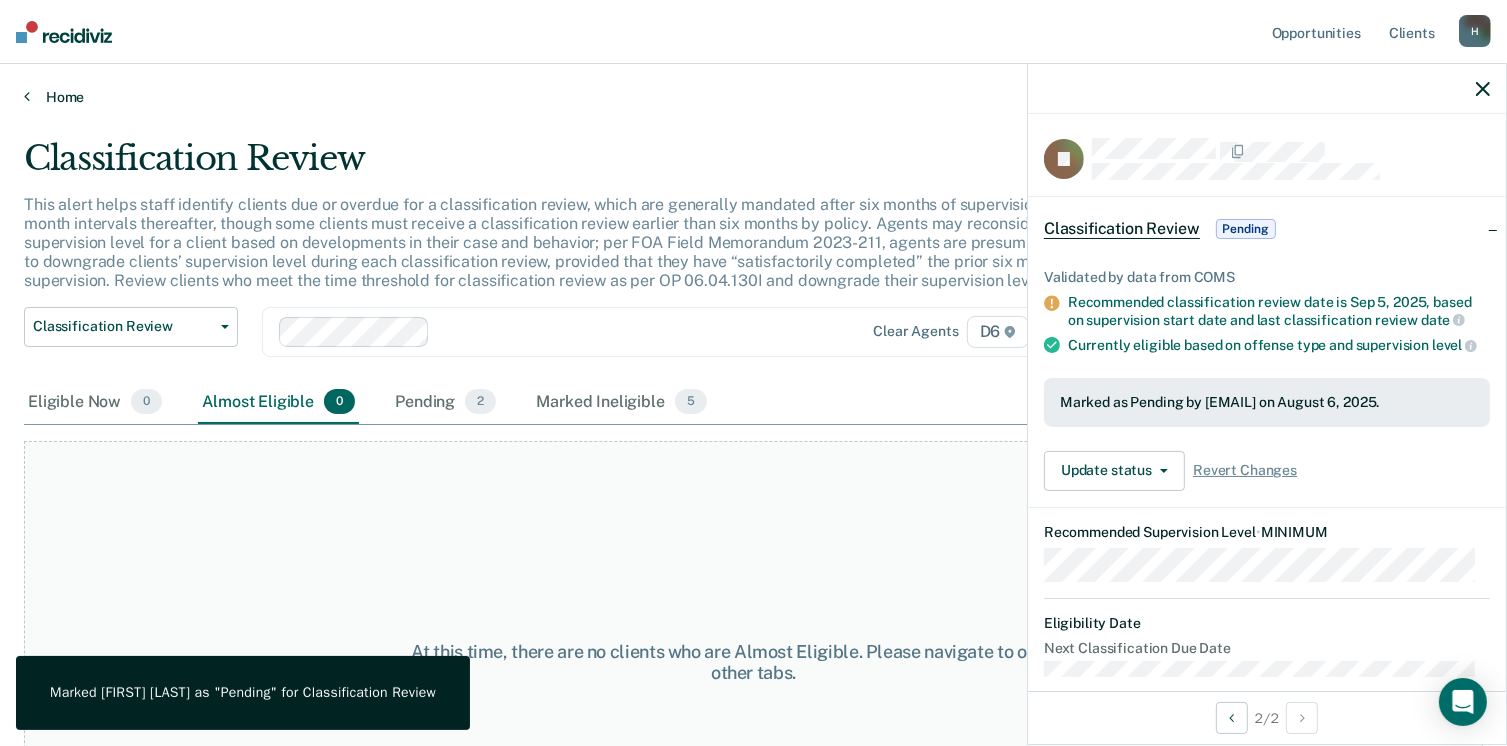 click on "Home" at bounding box center [753, 97] 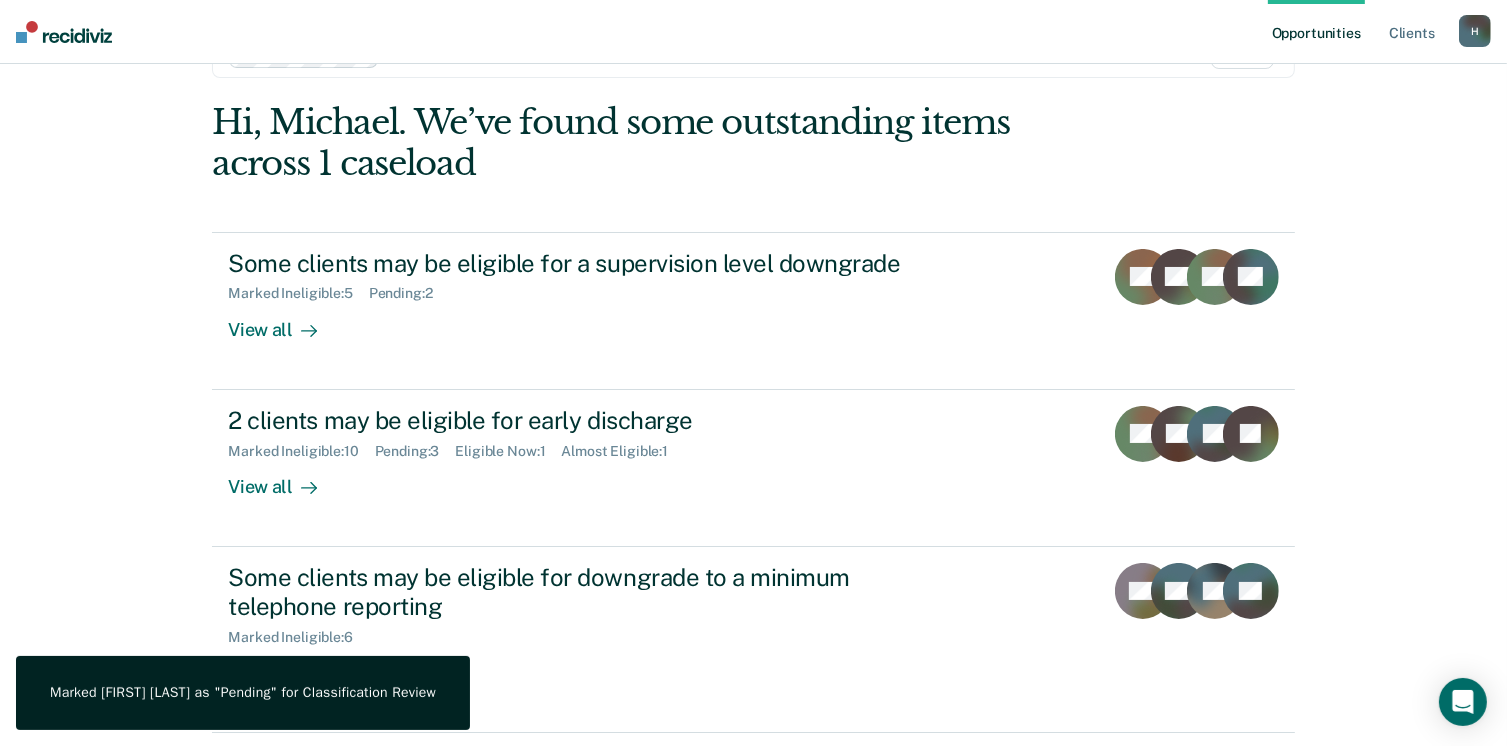 scroll, scrollTop: 100, scrollLeft: 0, axis: vertical 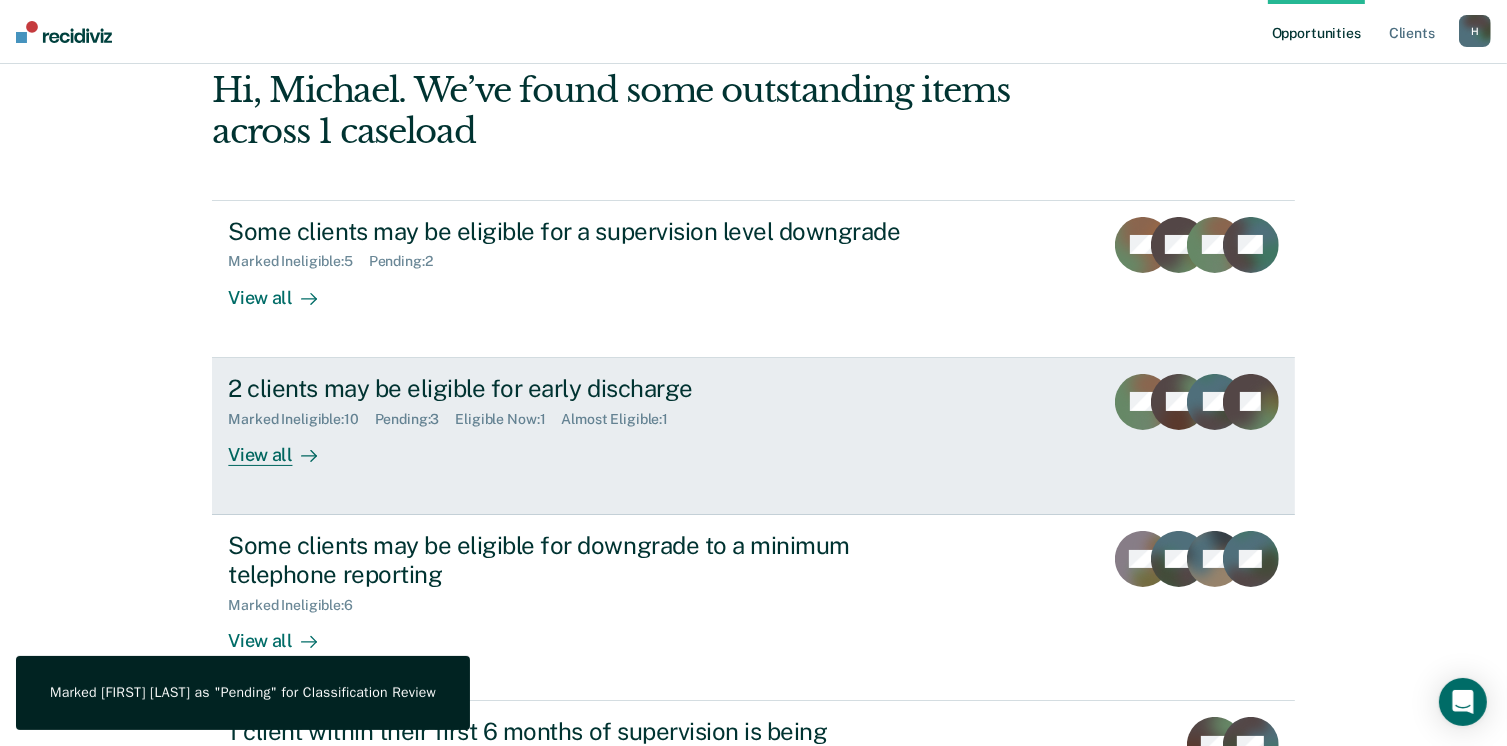 click on "View all" at bounding box center [284, 446] 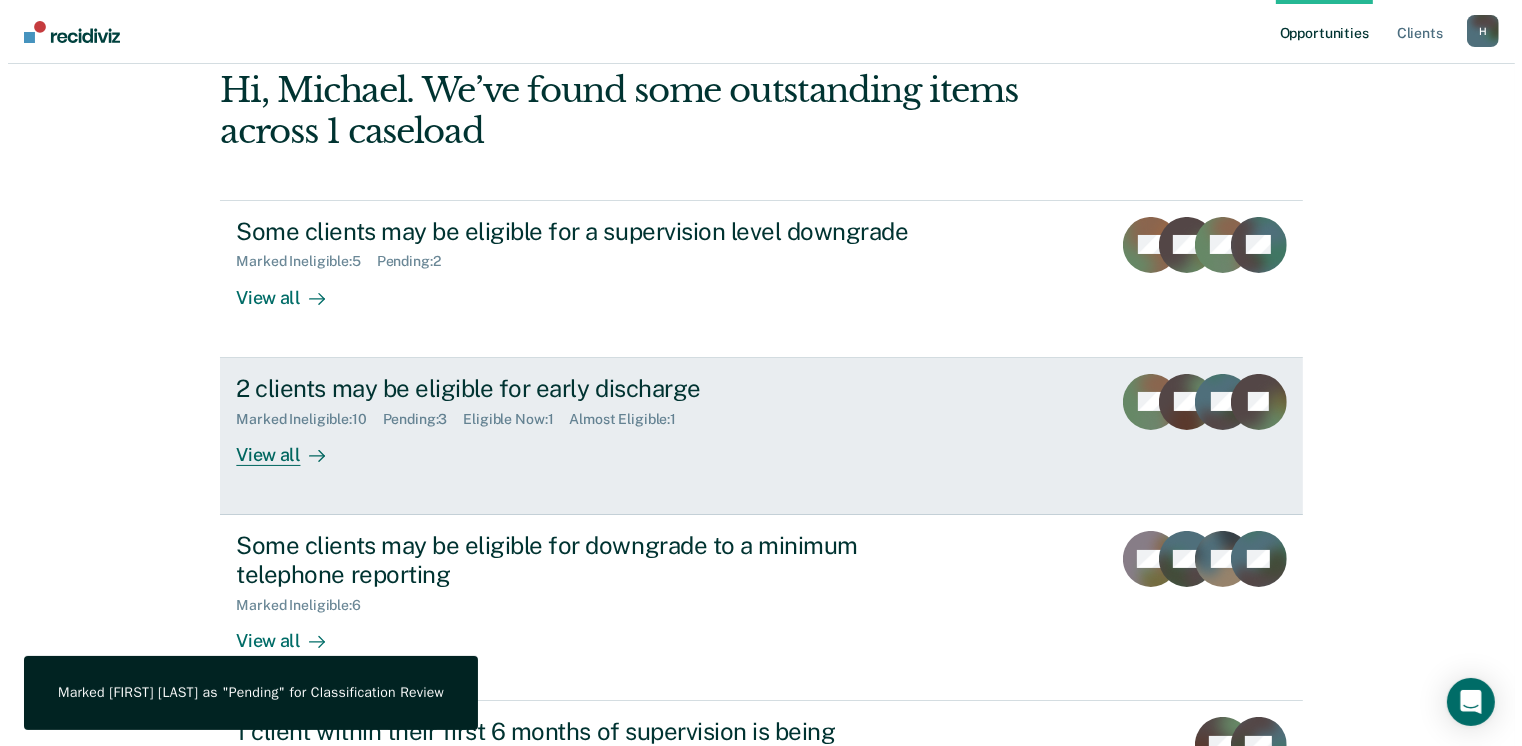 scroll, scrollTop: 0, scrollLeft: 0, axis: both 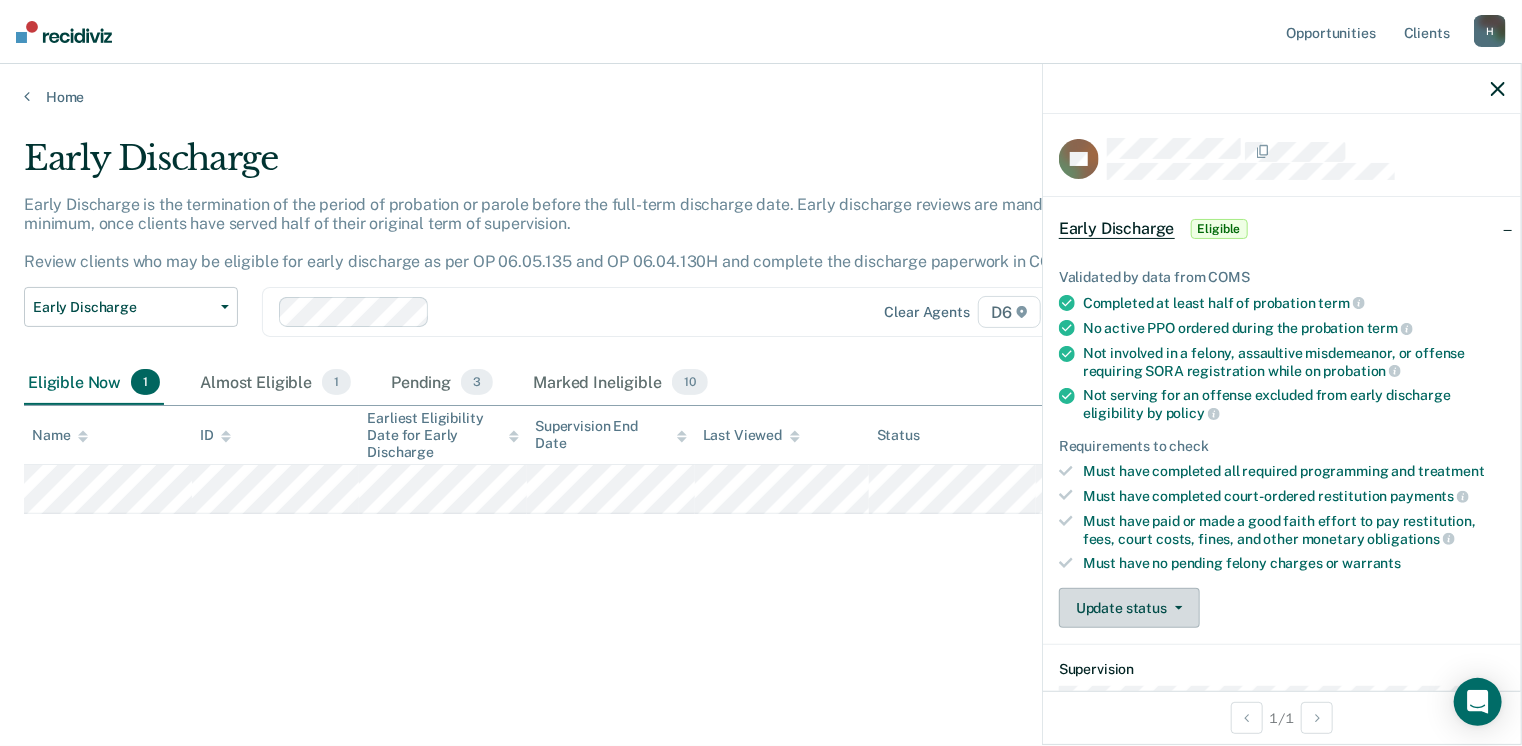 click on "Update status" at bounding box center [1129, 608] 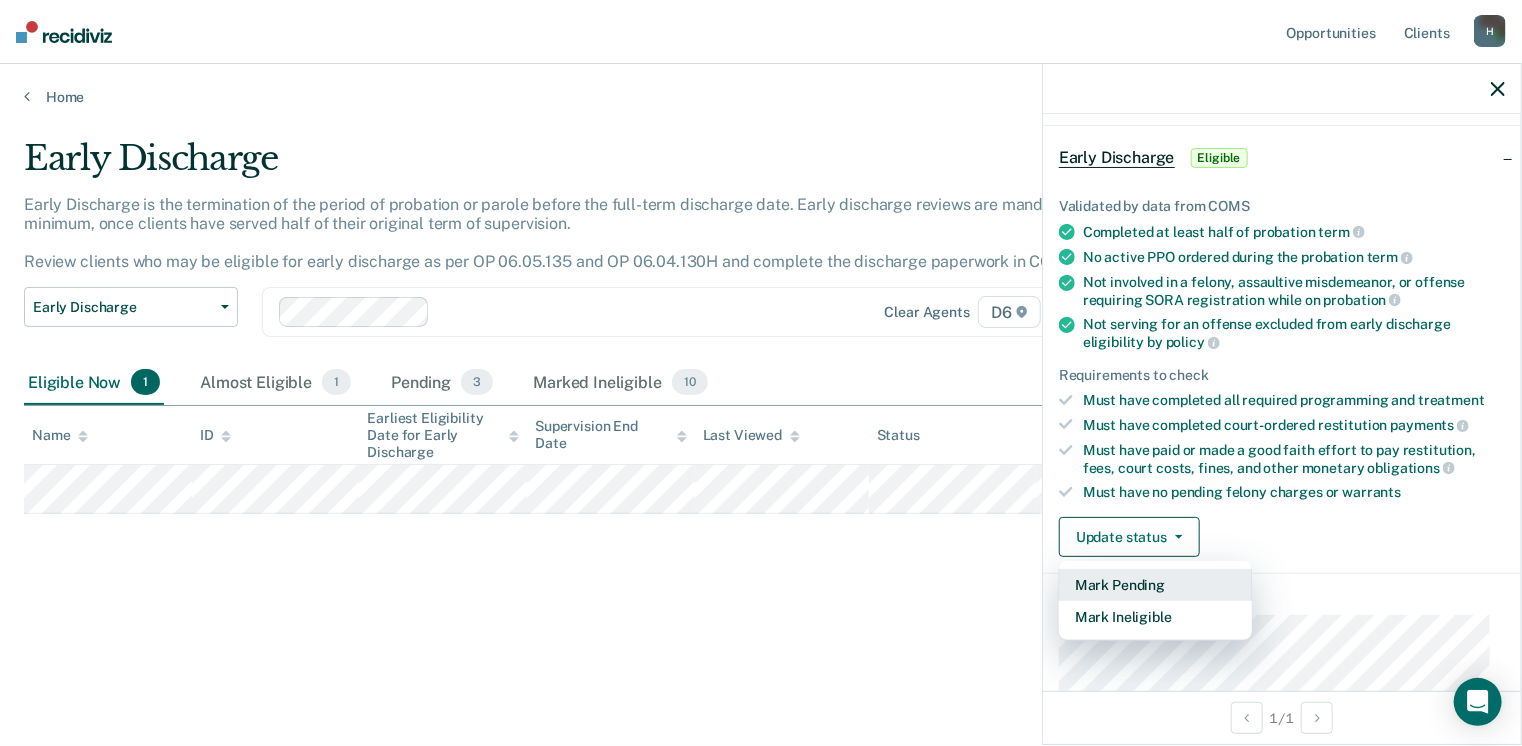 scroll, scrollTop: 100, scrollLeft: 0, axis: vertical 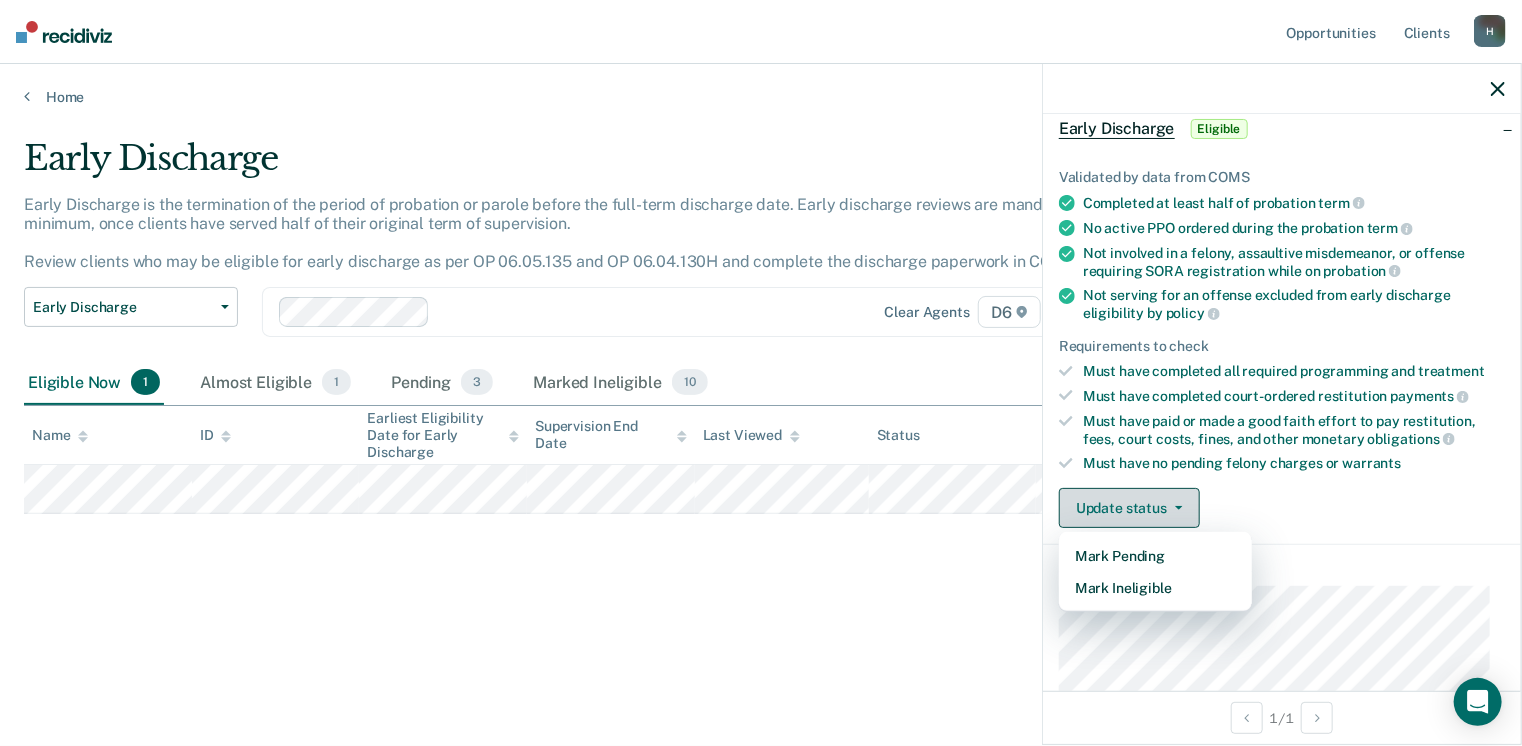 click 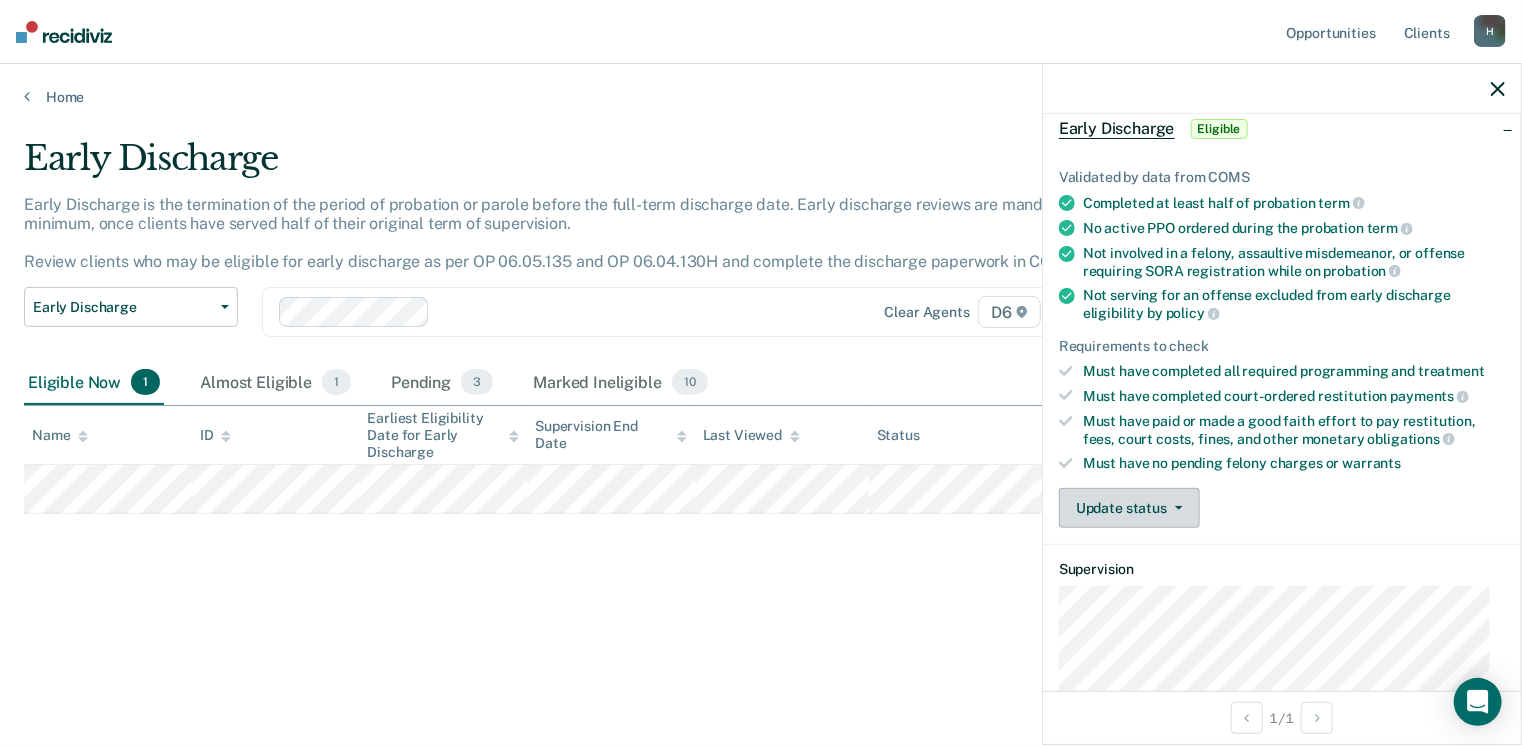 click 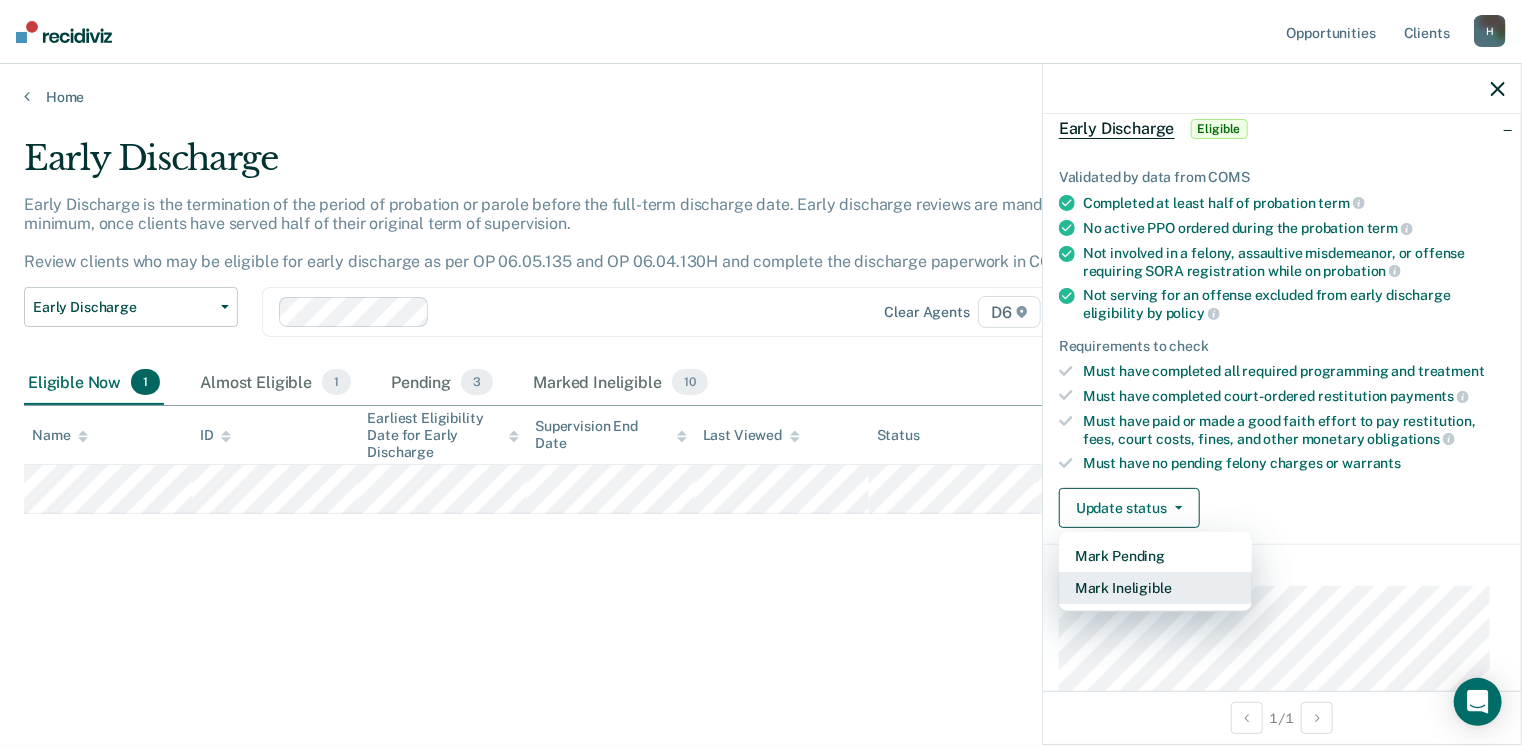 click on "Mark Ineligible" at bounding box center [1155, 588] 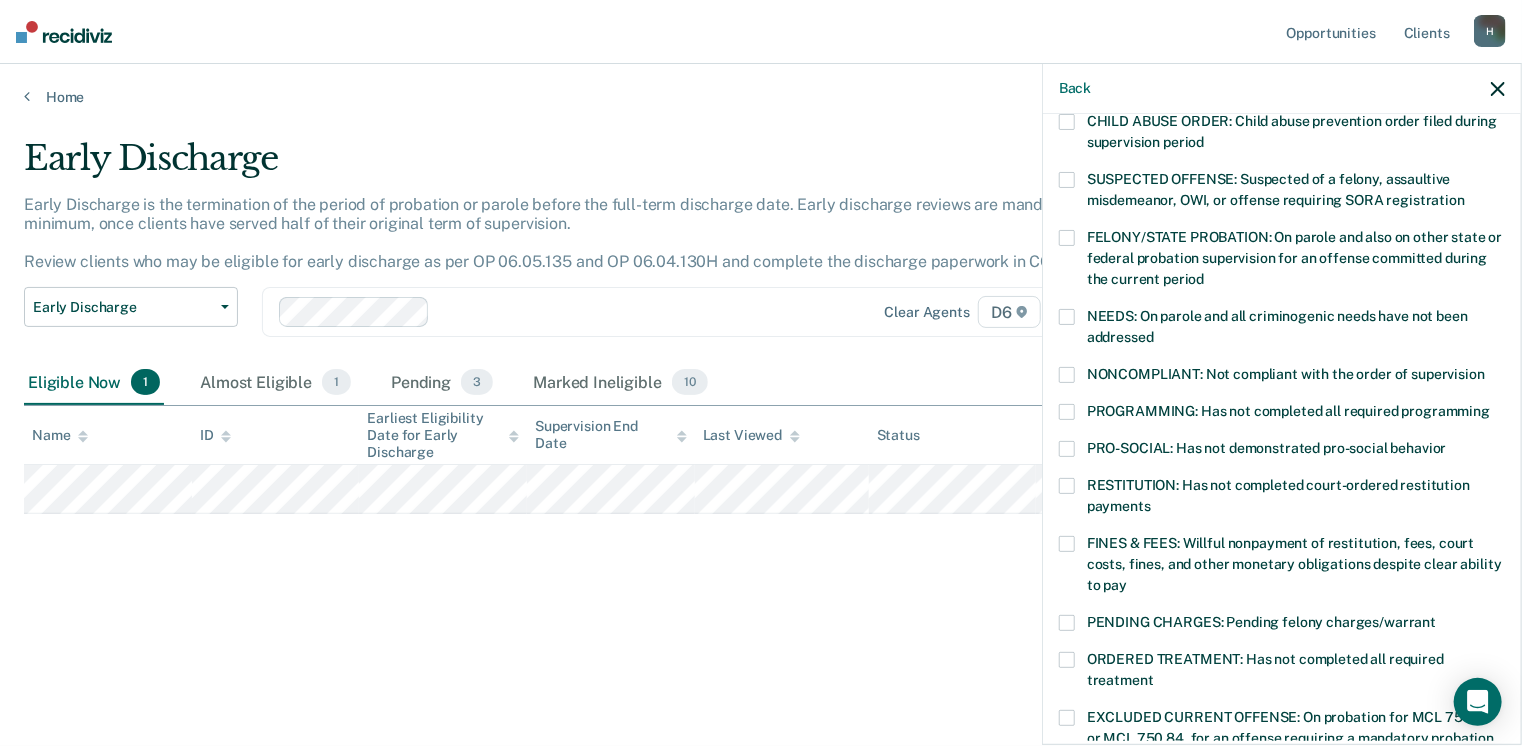scroll, scrollTop: 200, scrollLeft: 0, axis: vertical 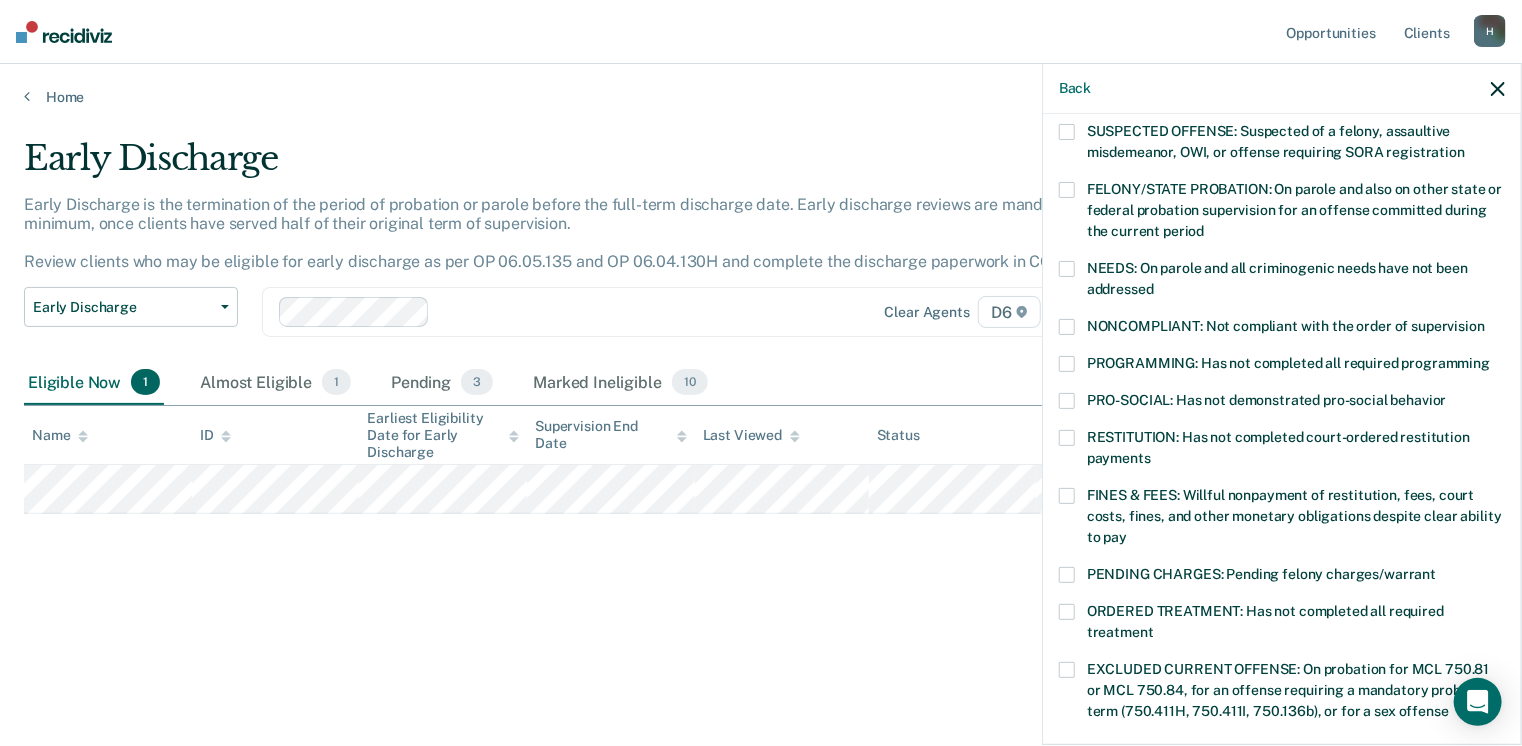 click at bounding box center [1067, 496] 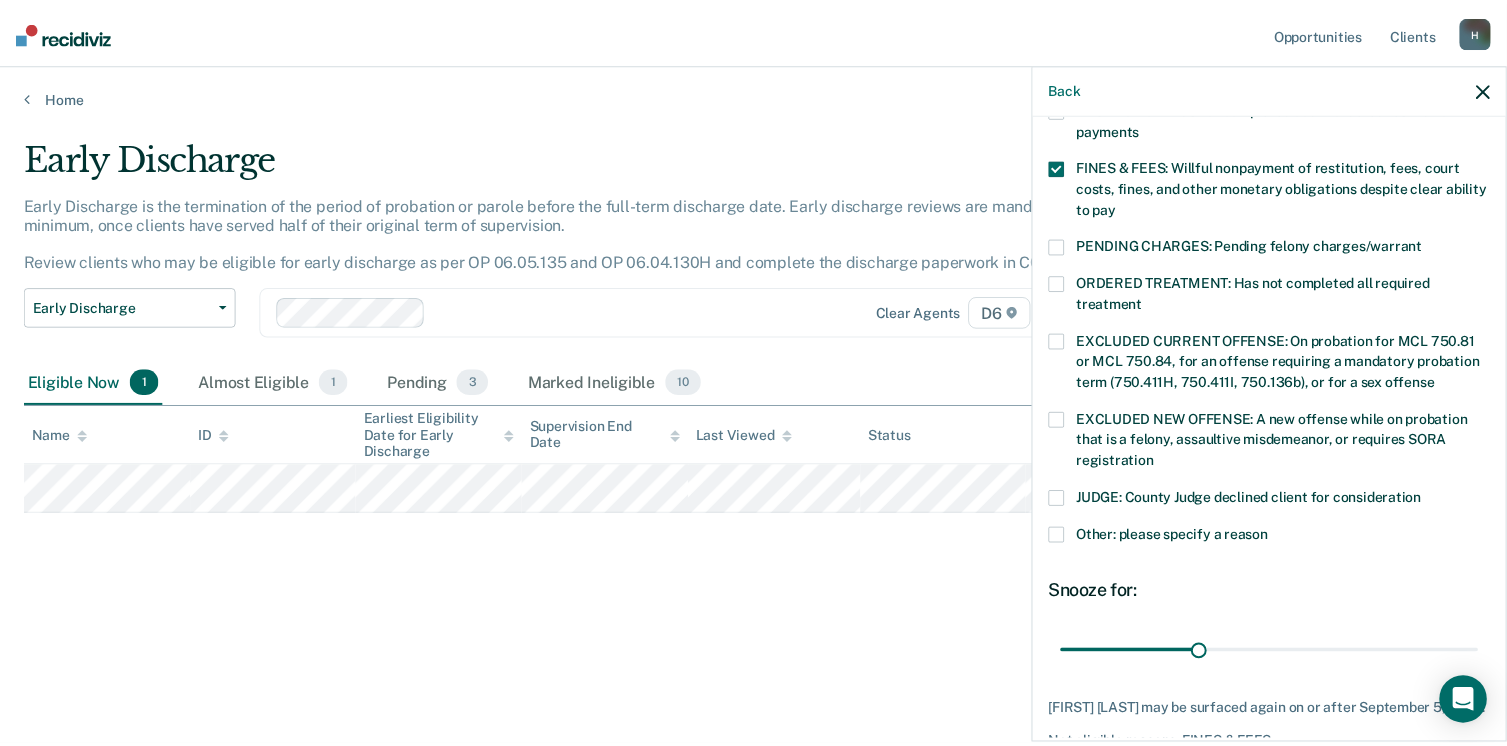 scroll, scrollTop: 600, scrollLeft: 0, axis: vertical 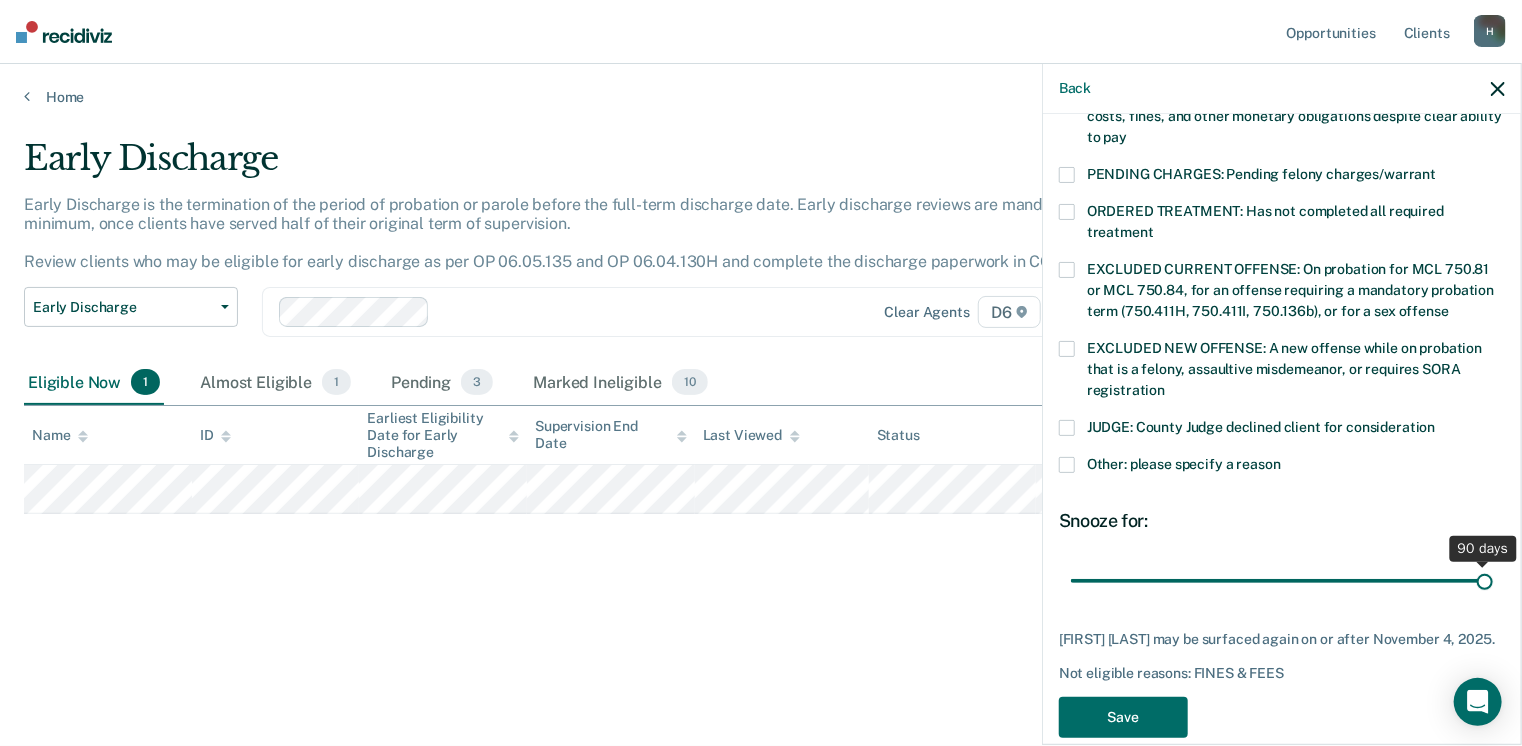 drag, startPoint x: 1201, startPoint y: 572, endPoint x: 1468, endPoint y: 561, distance: 267.2265 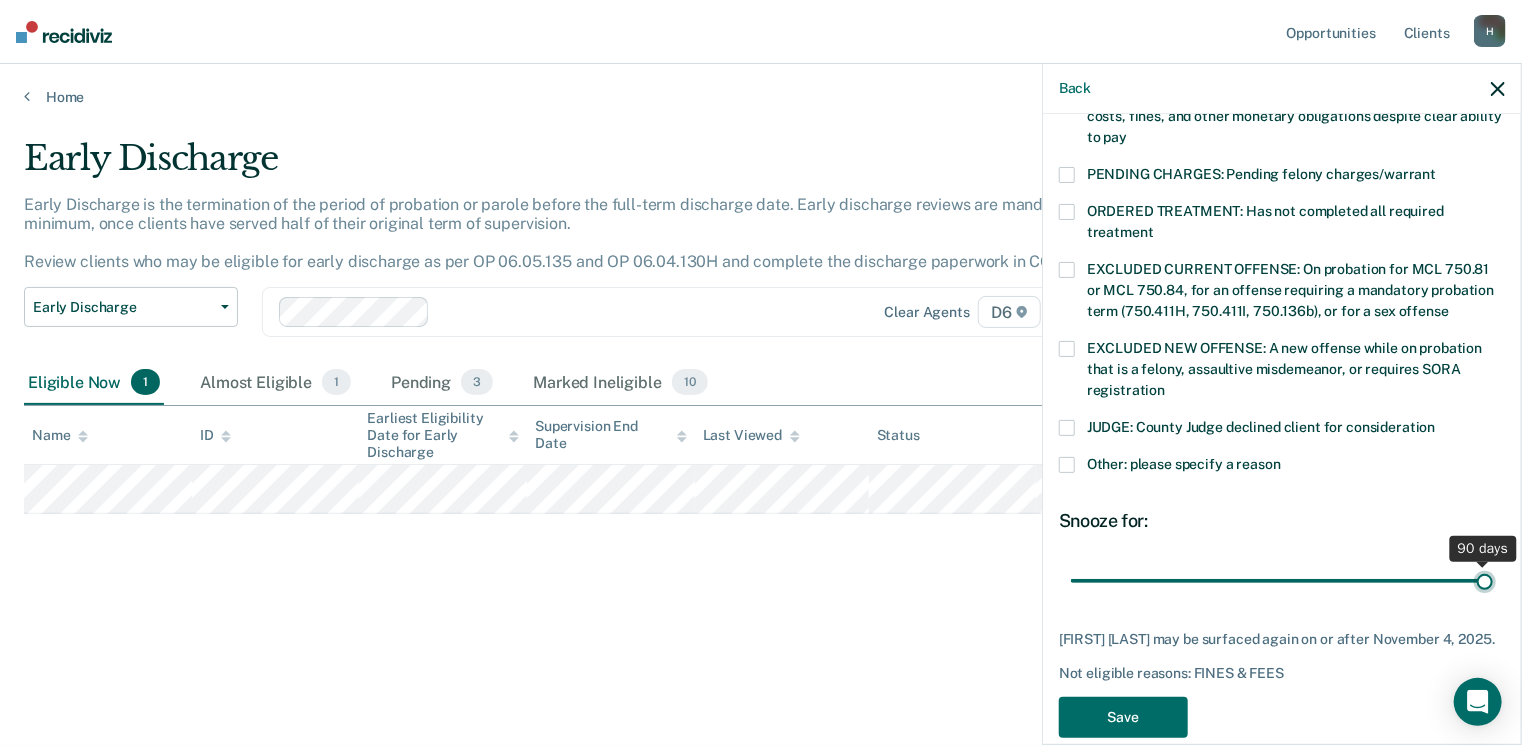 type on "90" 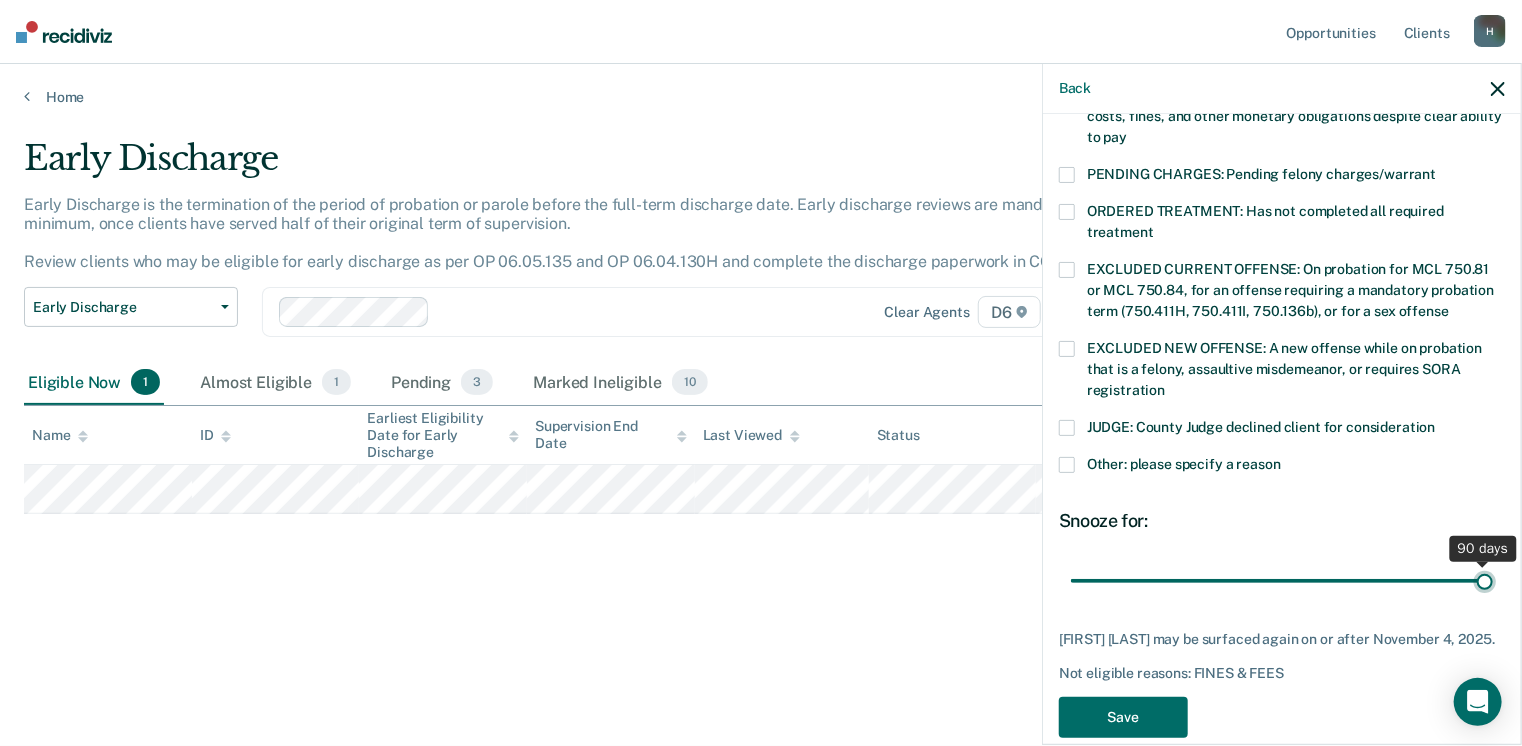 click at bounding box center [1282, 581] 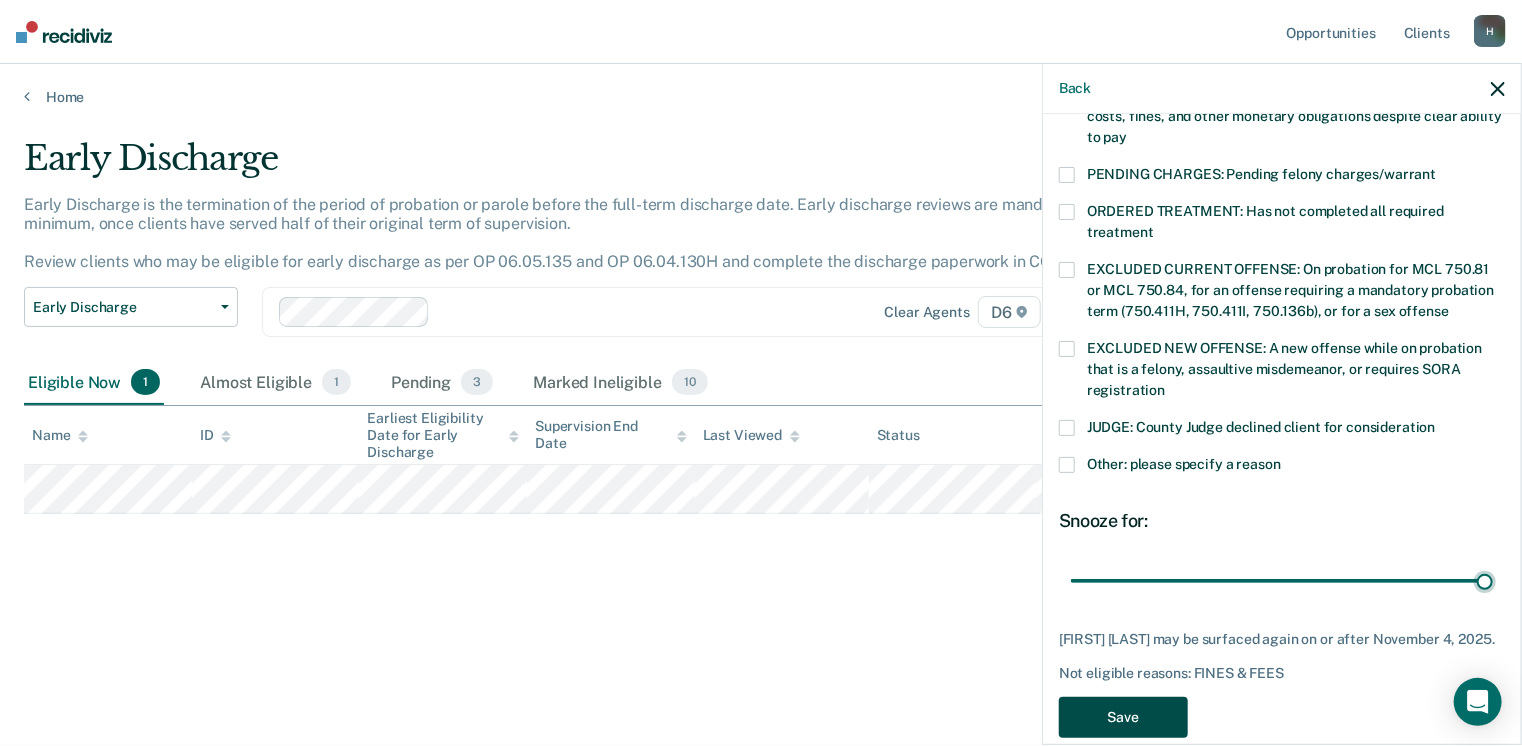 click on "Save" at bounding box center (1123, 717) 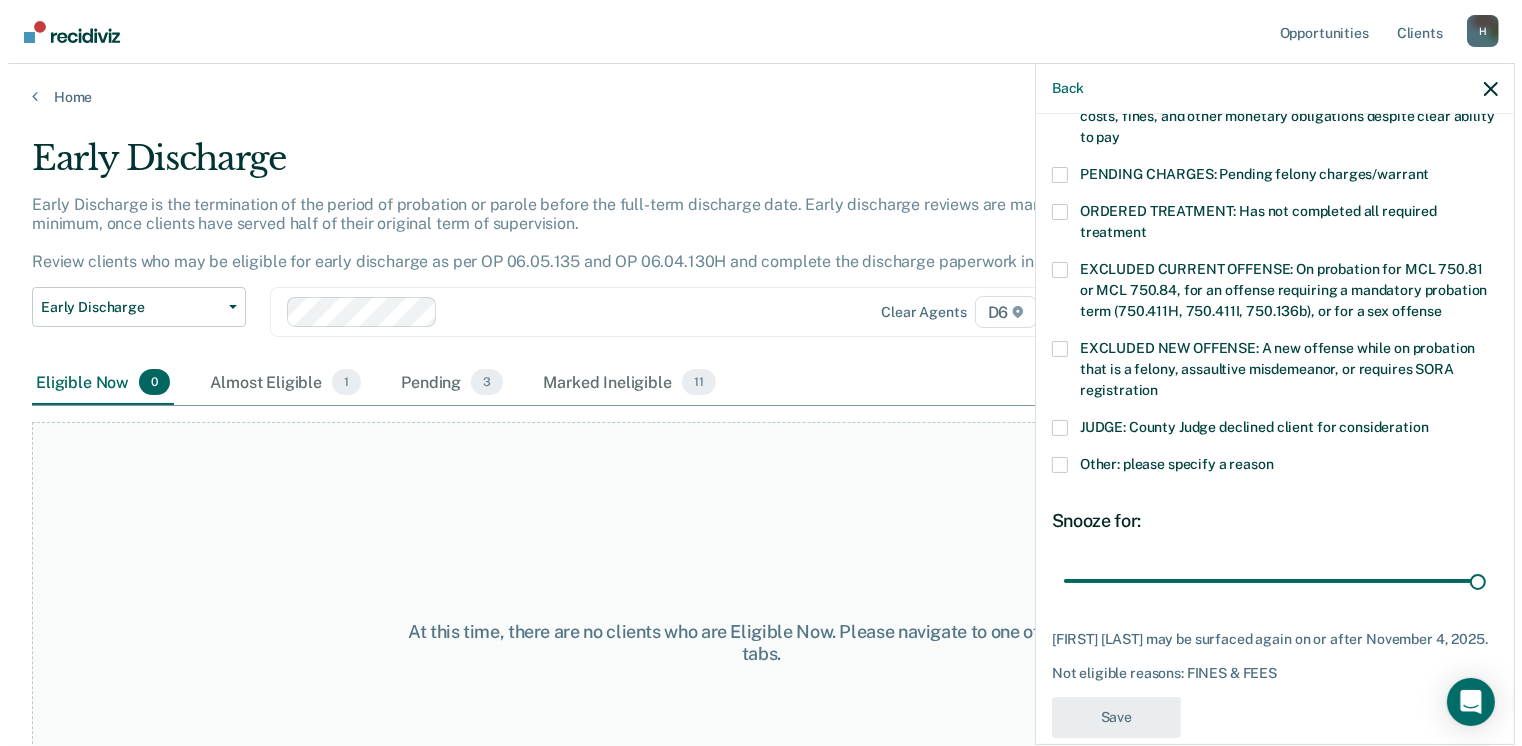scroll, scrollTop: 540, scrollLeft: 0, axis: vertical 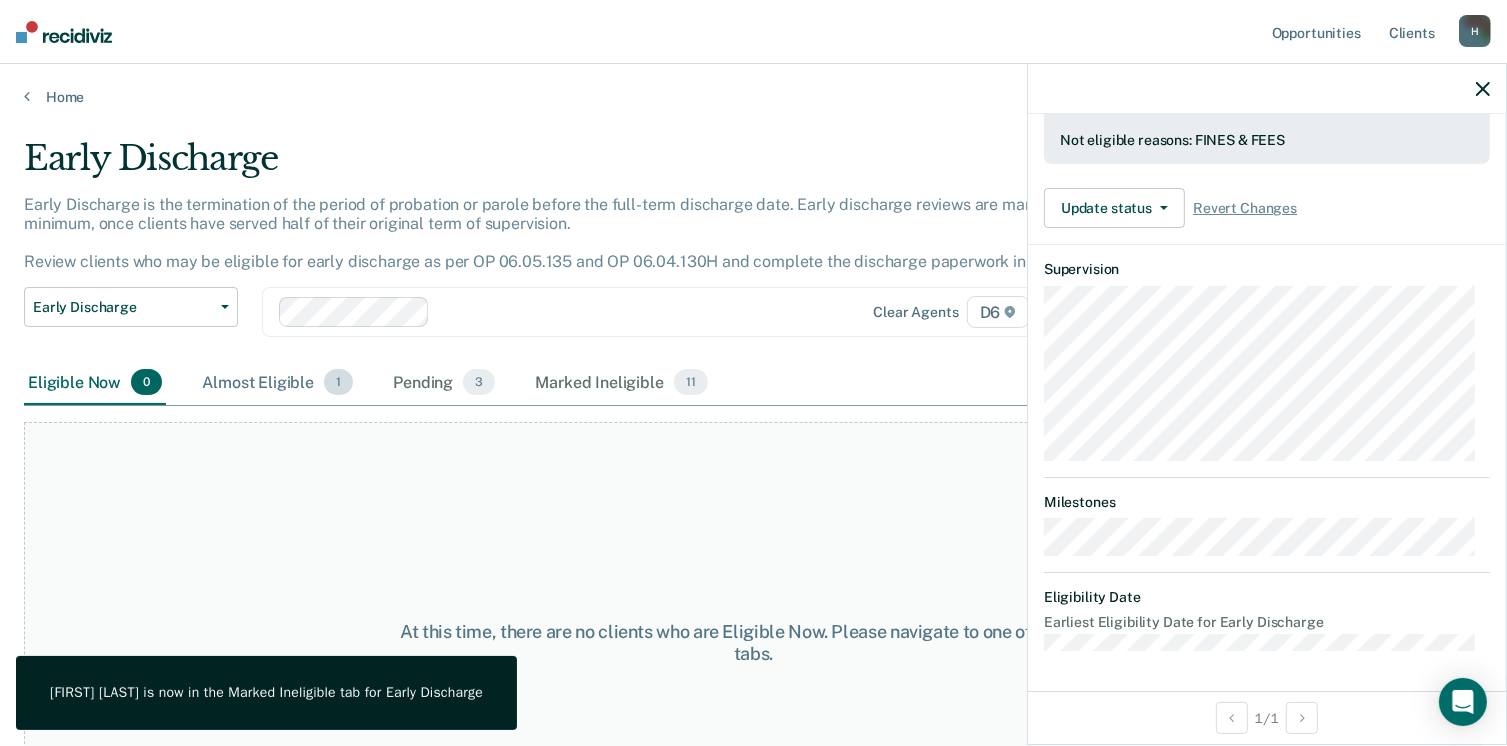 click on "Almost Eligible 1" at bounding box center [277, 383] 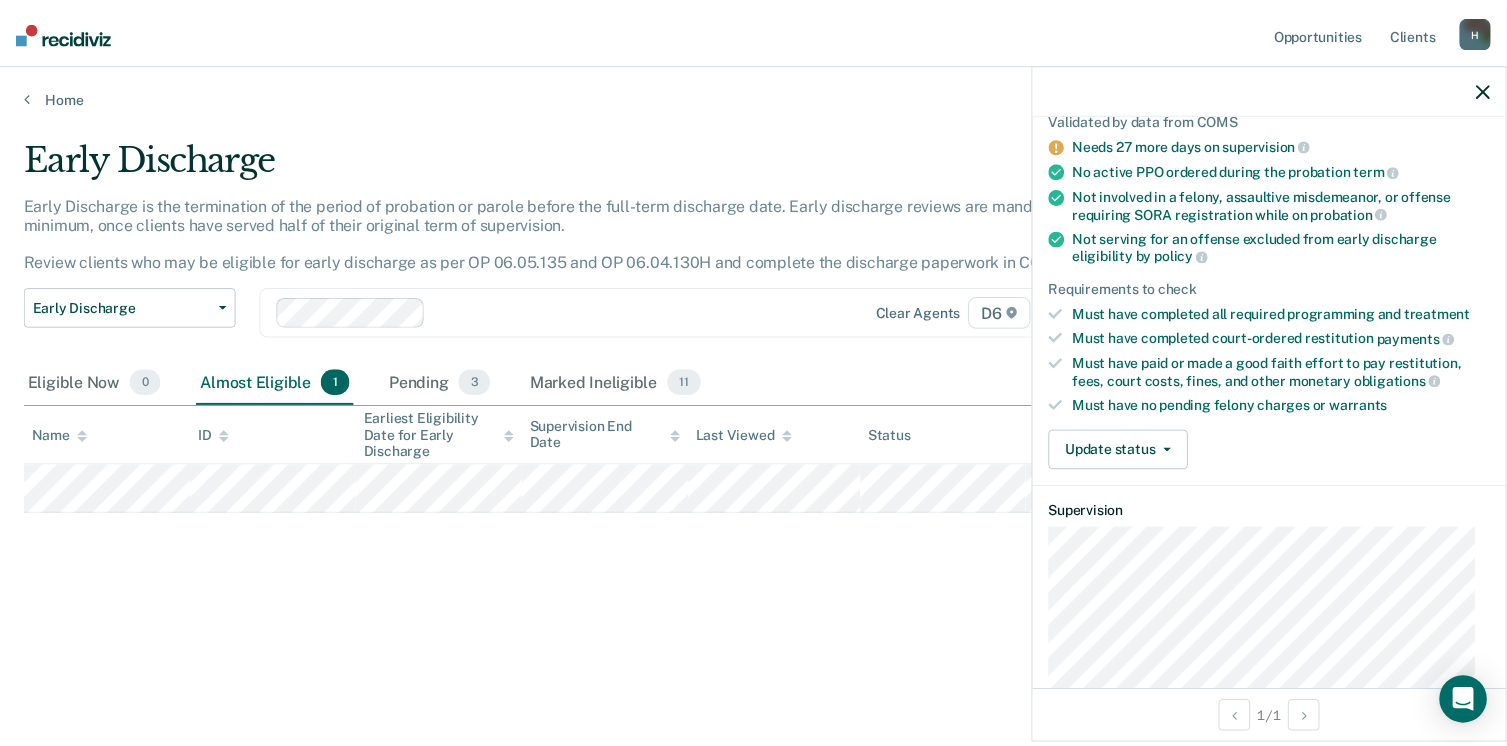 scroll, scrollTop: 200, scrollLeft: 0, axis: vertical 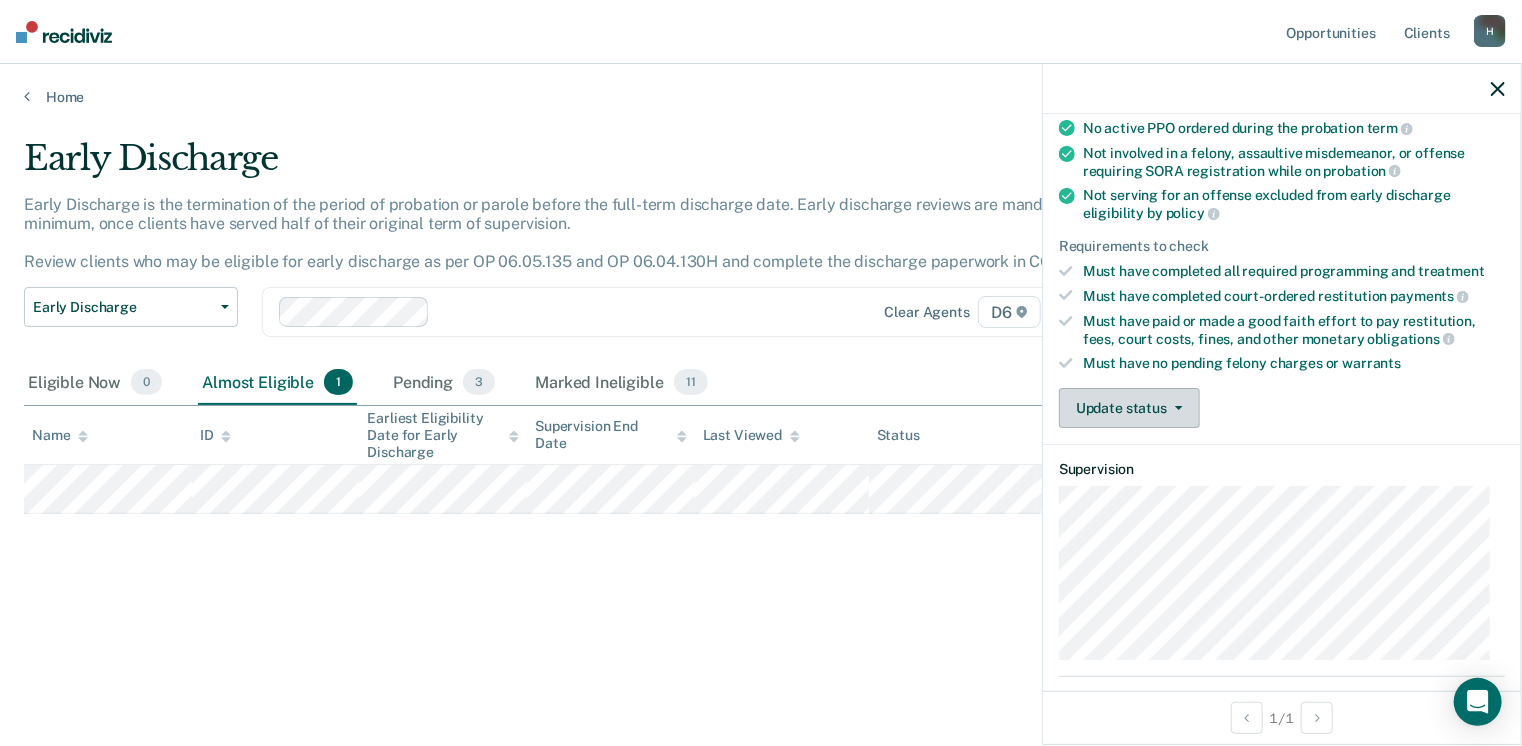 click on "Update status" at bounding box center [1129, 408] 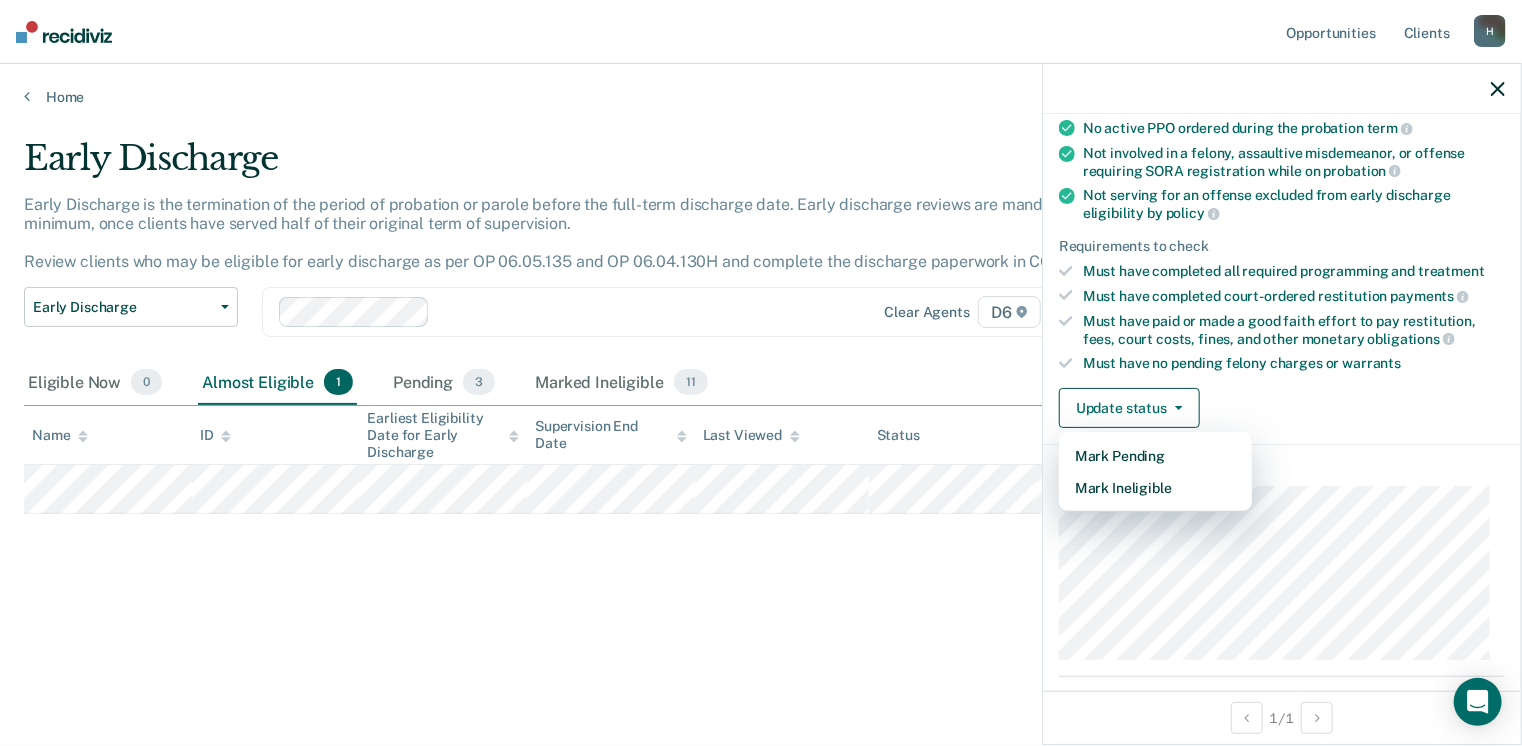 click on "Supervision" at bounding box center (1282, 469) 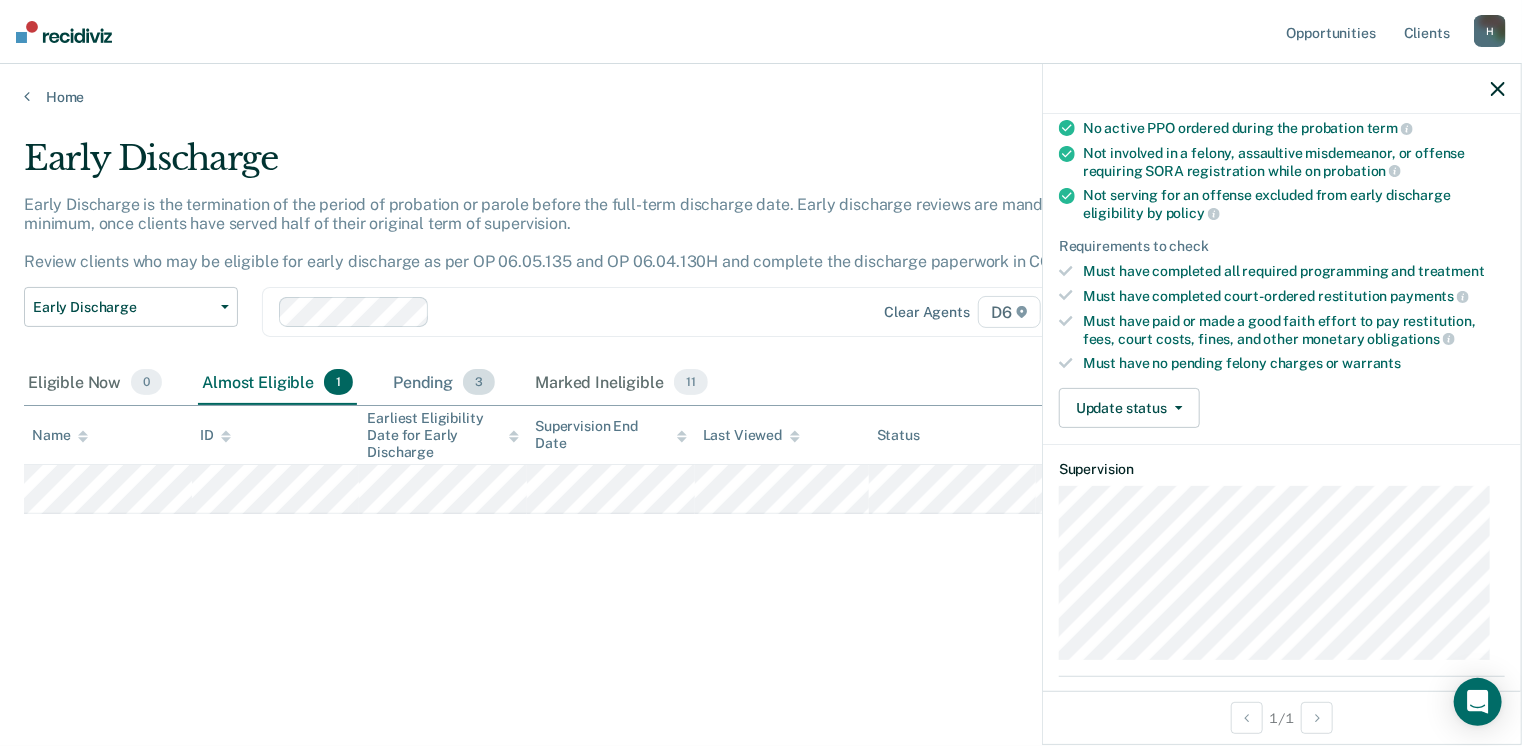 click on "Pending 3" at bounding box center [444, 383] 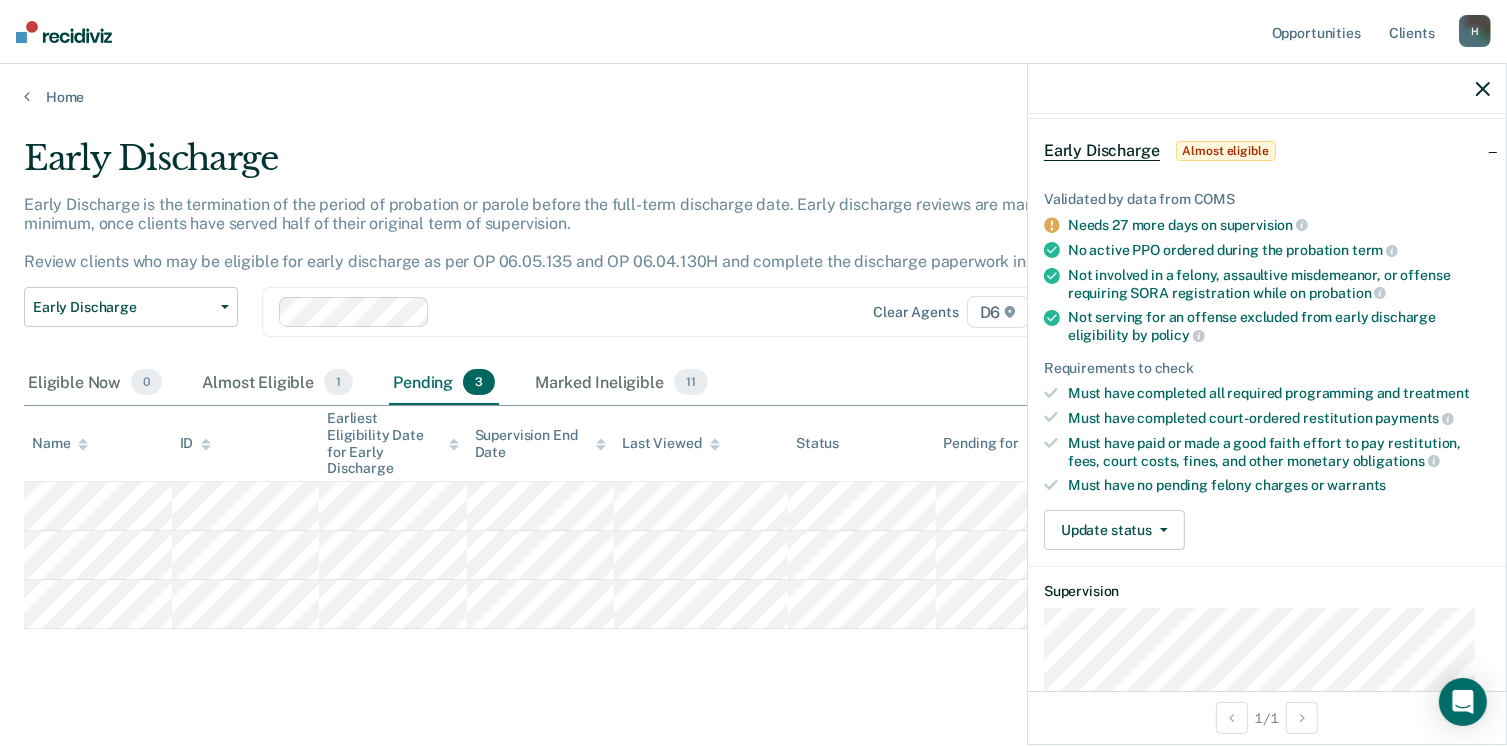 scroll, scrollTop: 0, scrollLeft: 0, axis: both 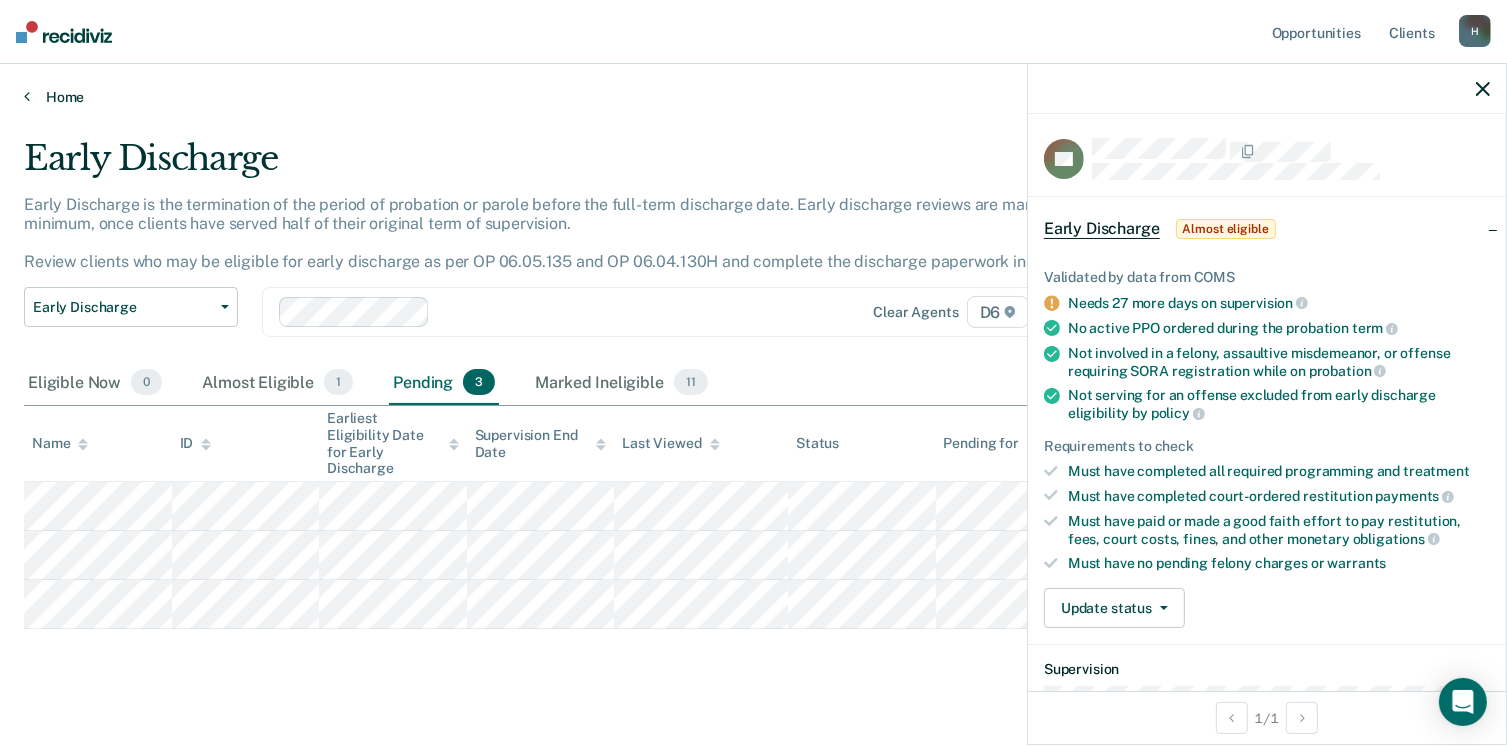 click on "Home" at bounding box center (753, 97) 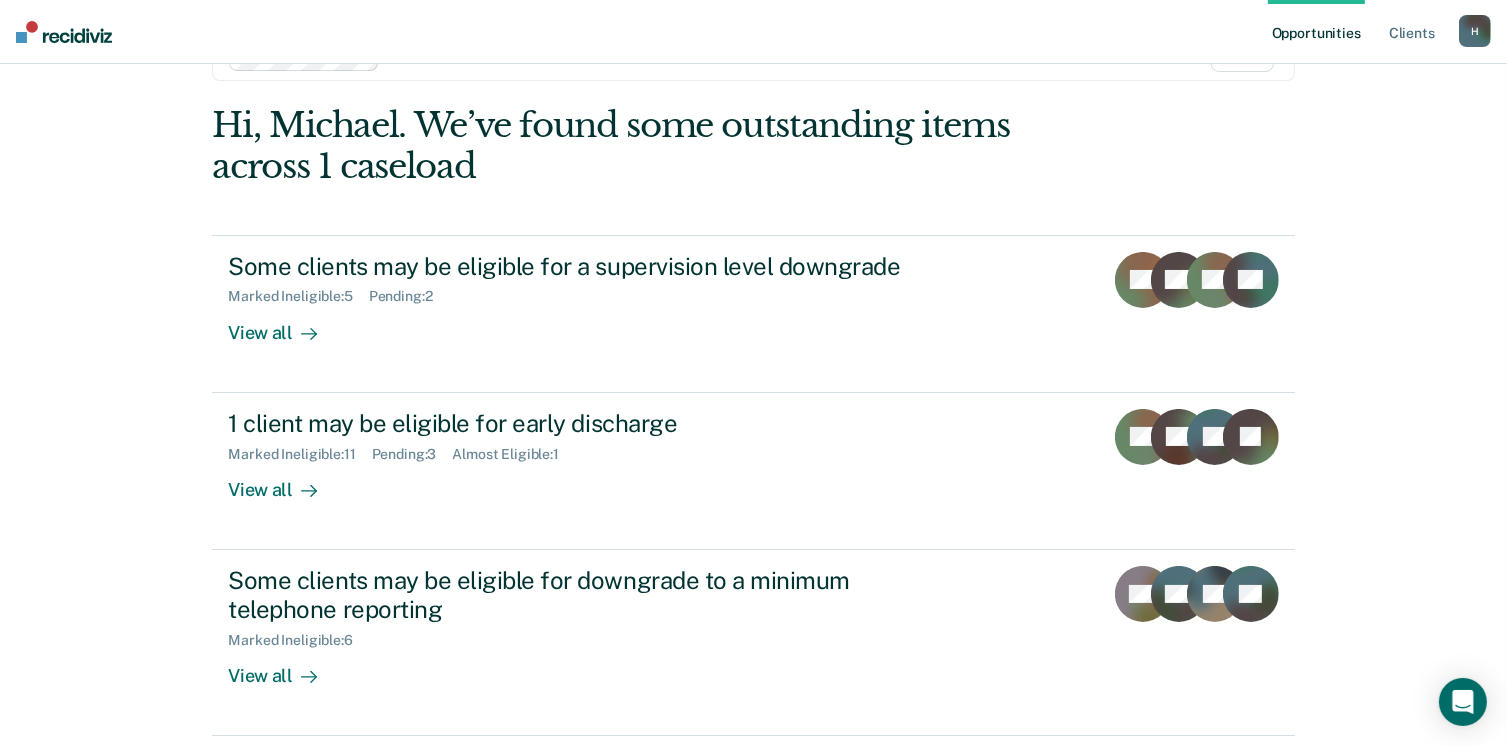 scroll, scrollTop: 100, scrollLeft: 0, axis: vertical 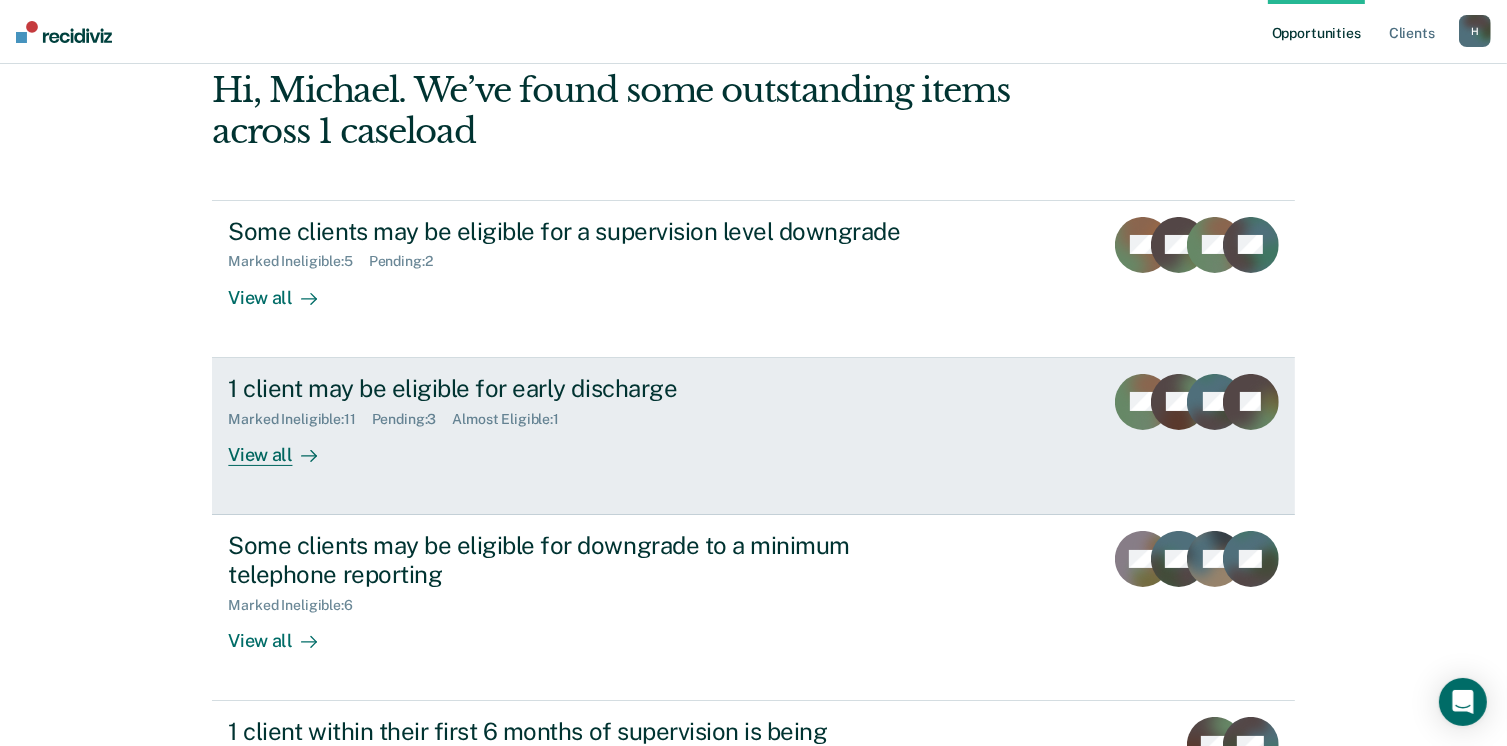 click on "View all" at bounding box center (284, 446) 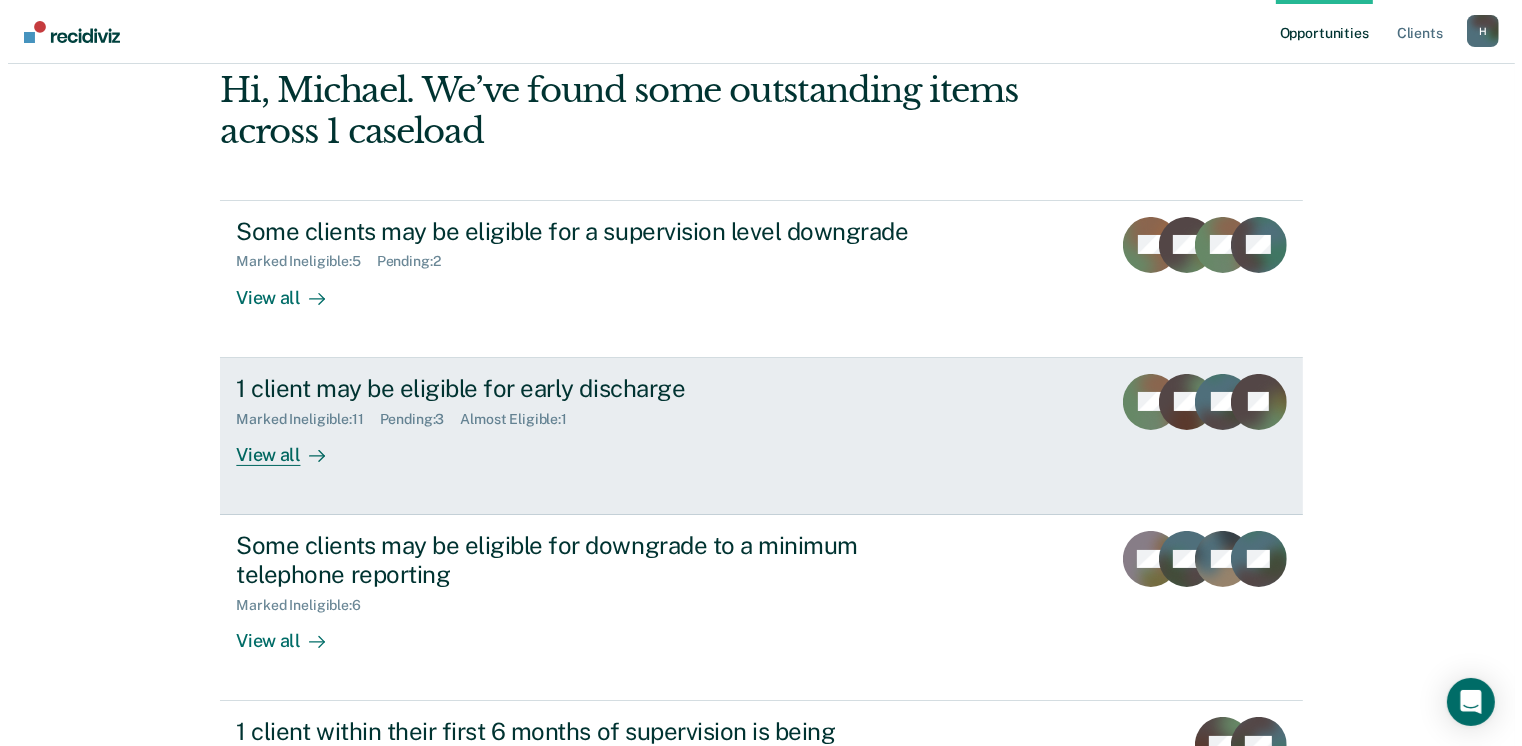 scroll, scrollTop: 0, scrollLeft: 0, axis: both 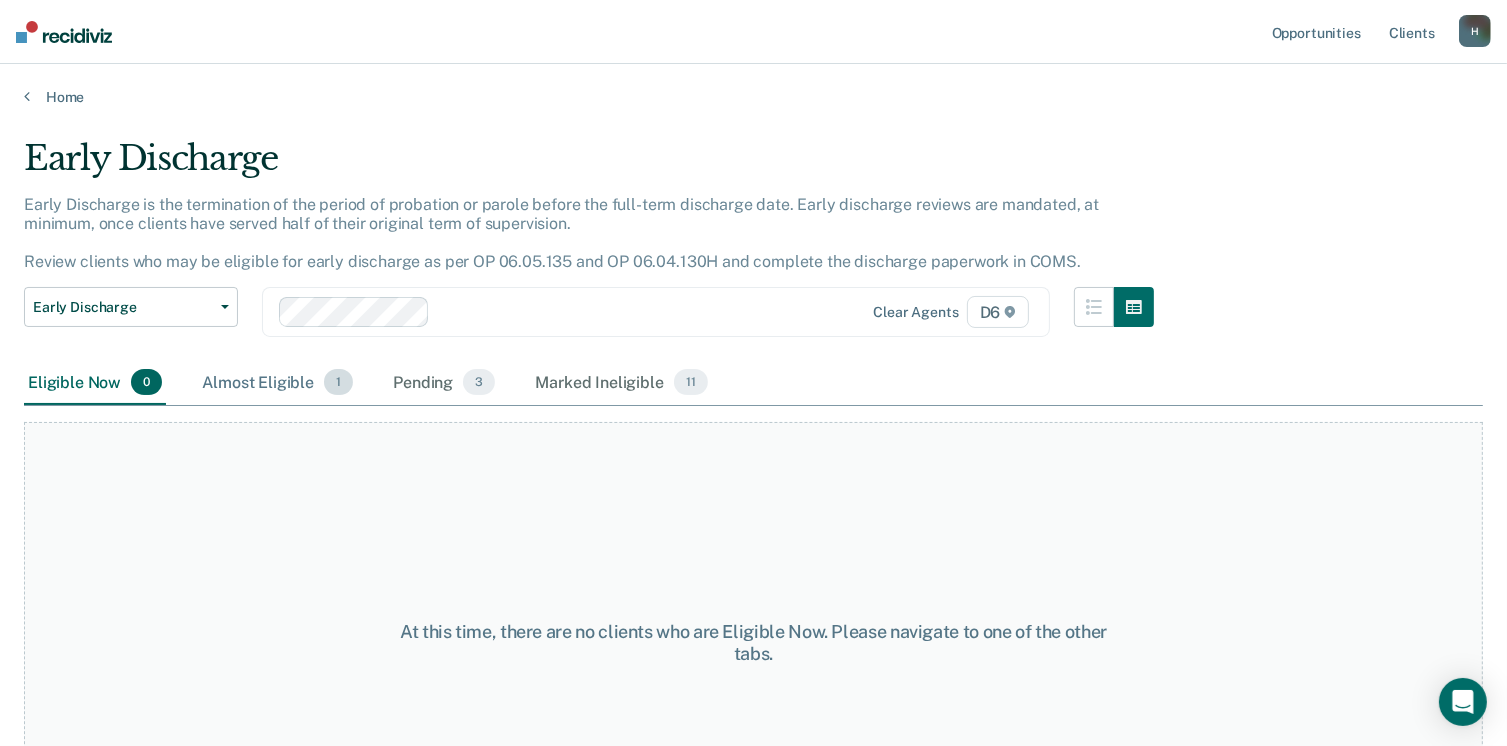 click on "Almost Eligible 1" at bounding box center [277, 383] 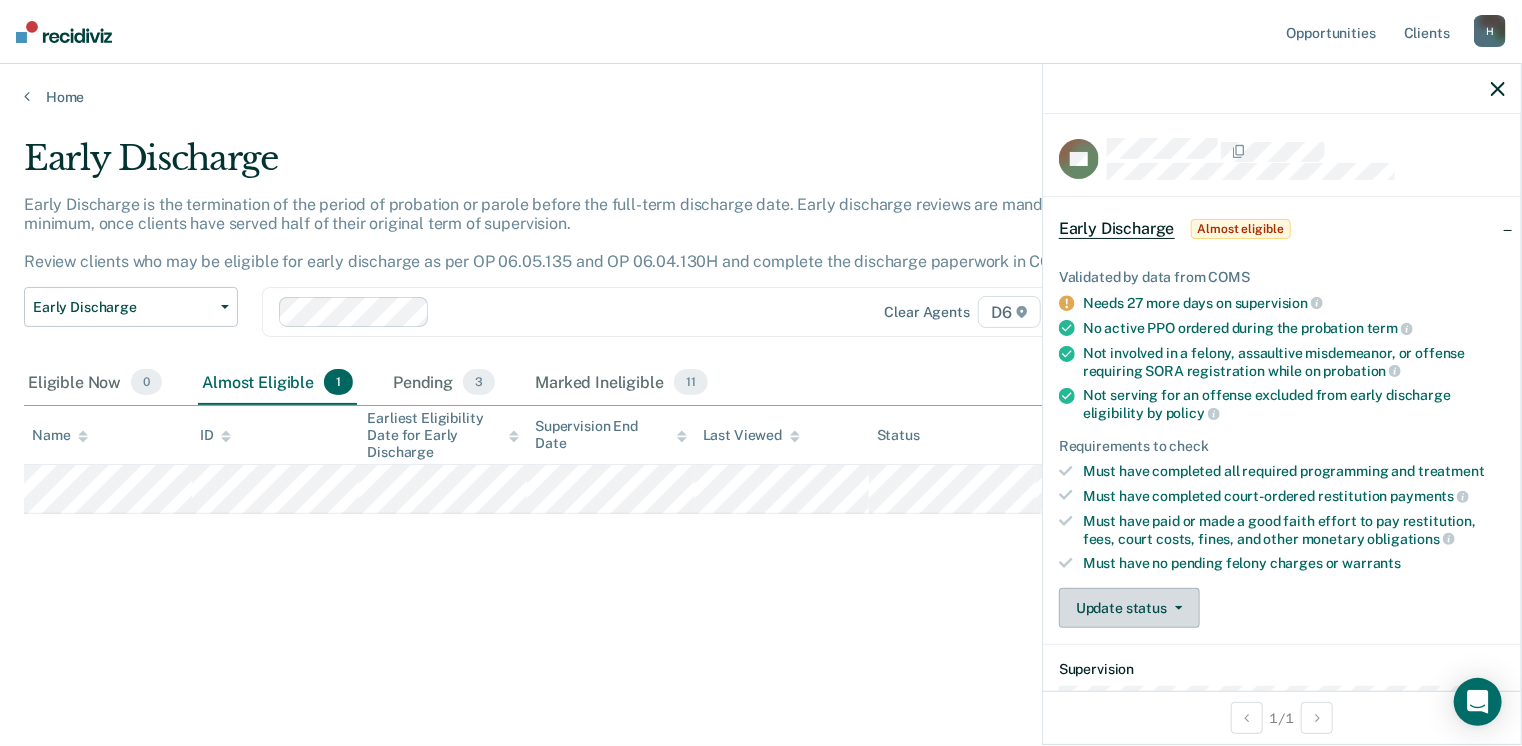click 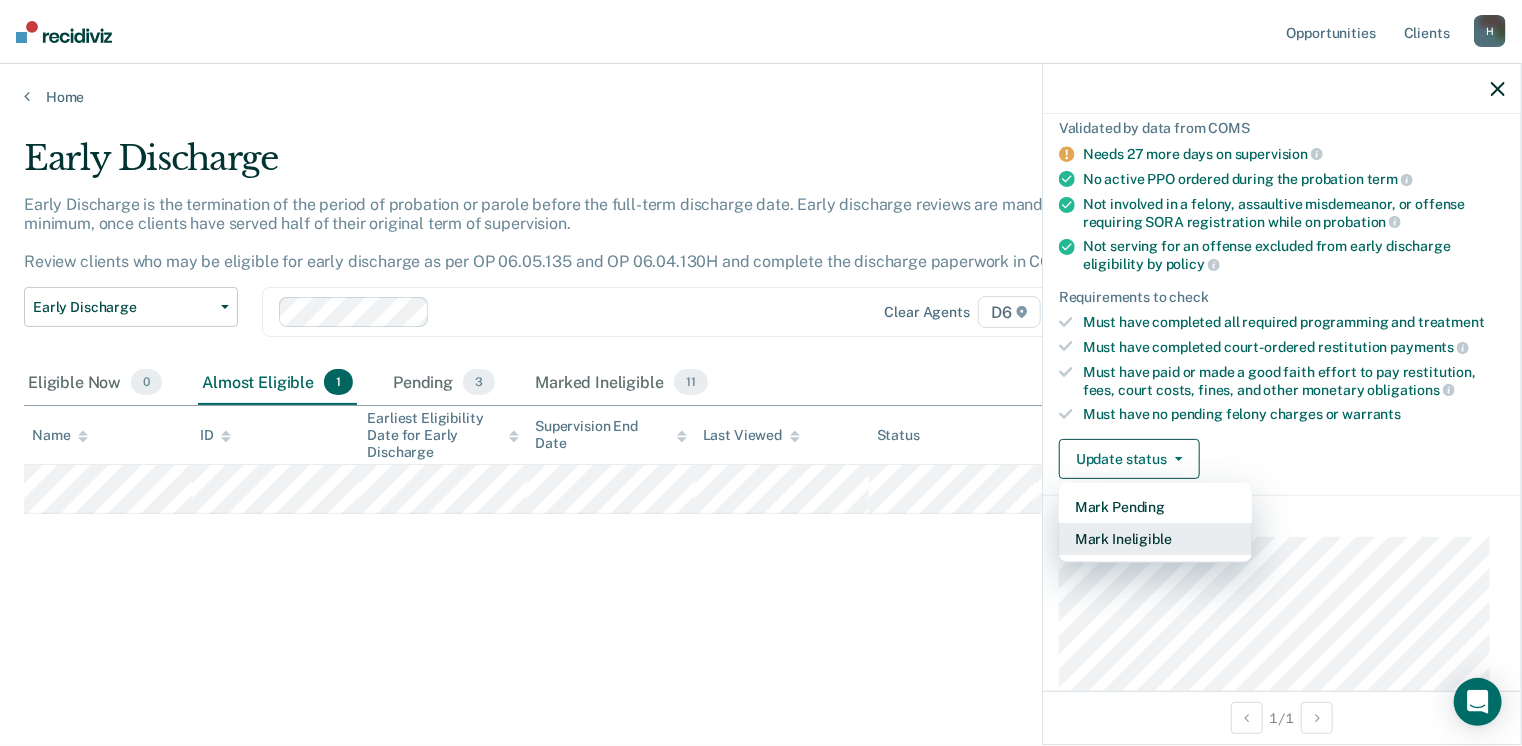 scroll, scrollTop: 200, scrollLeft: 0, axis: vertical 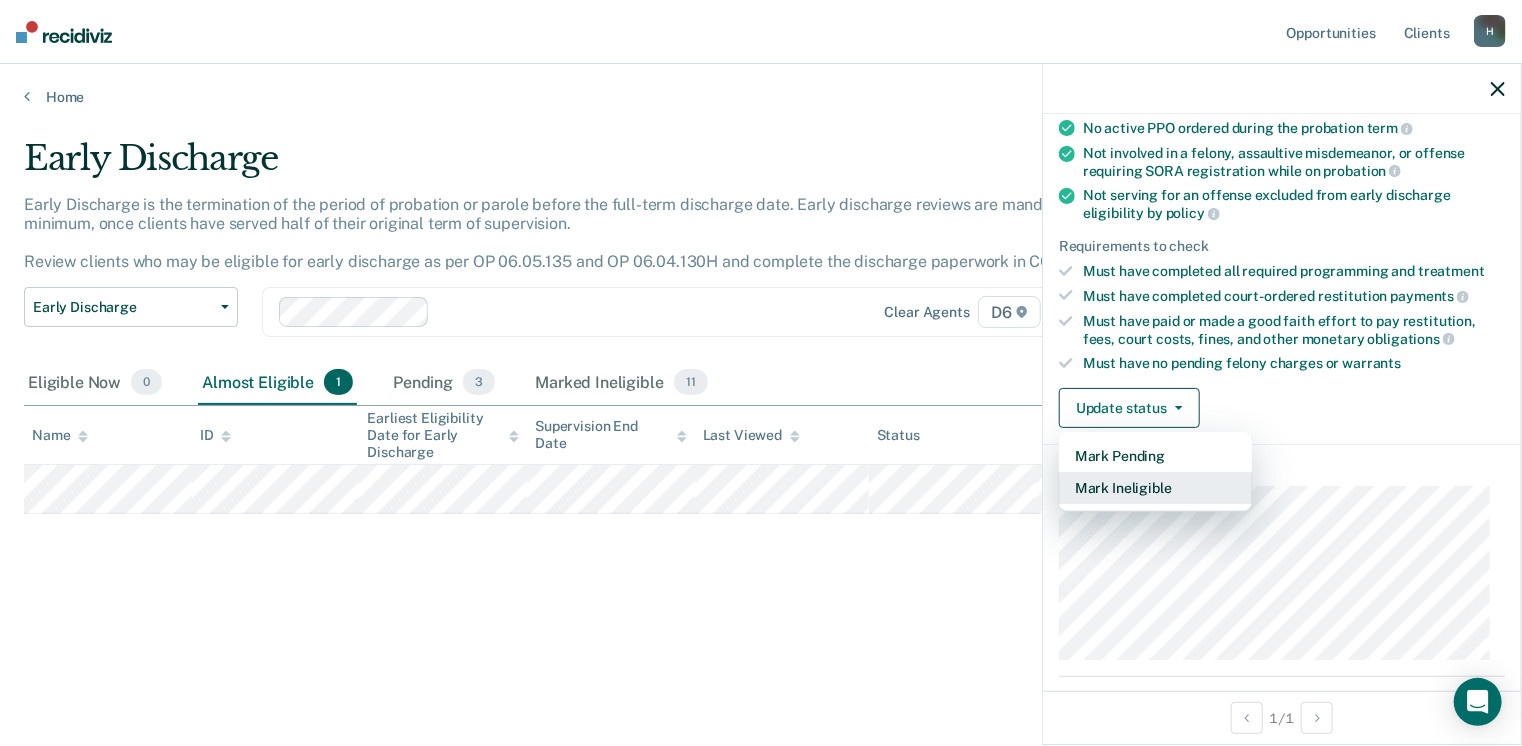 click on "Mark Ineligible" at bounding box center (1155, 488) 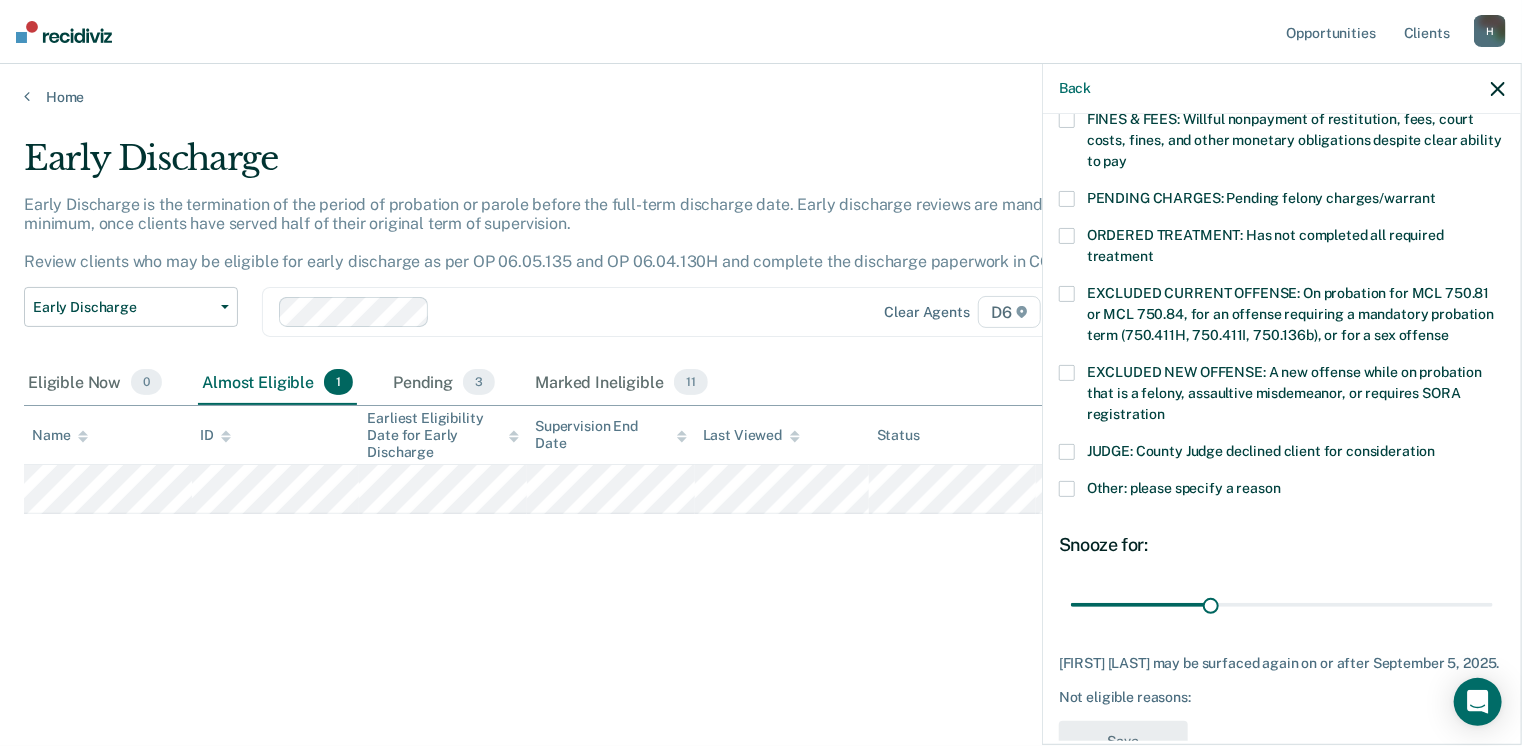 scroll, scrollTop: 600, scrollLeft: 0, axis: vertical 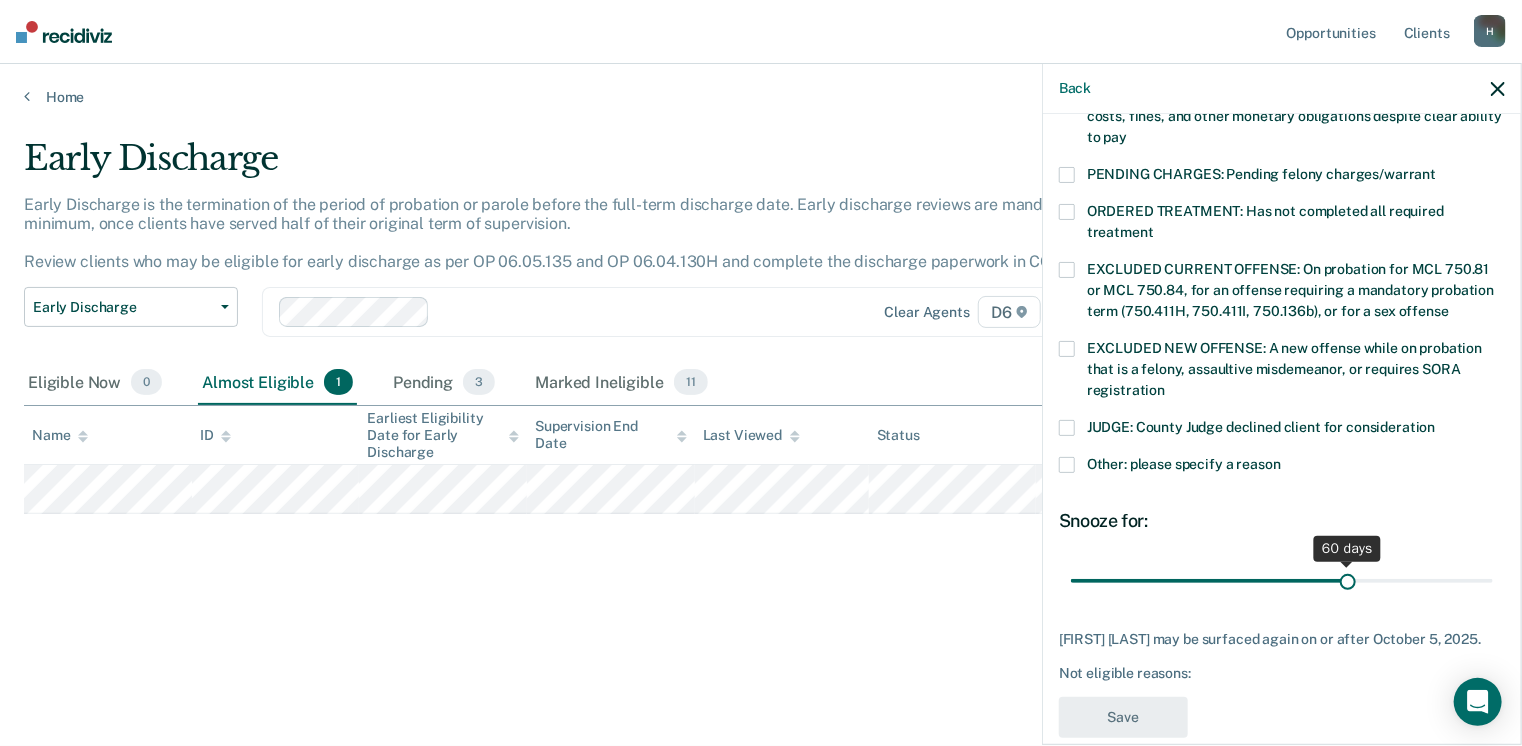 drag, startPoint x: 1208, startPoint y: 581, endPoint x: 1338, endPoint y: 567, distance: 130.75168 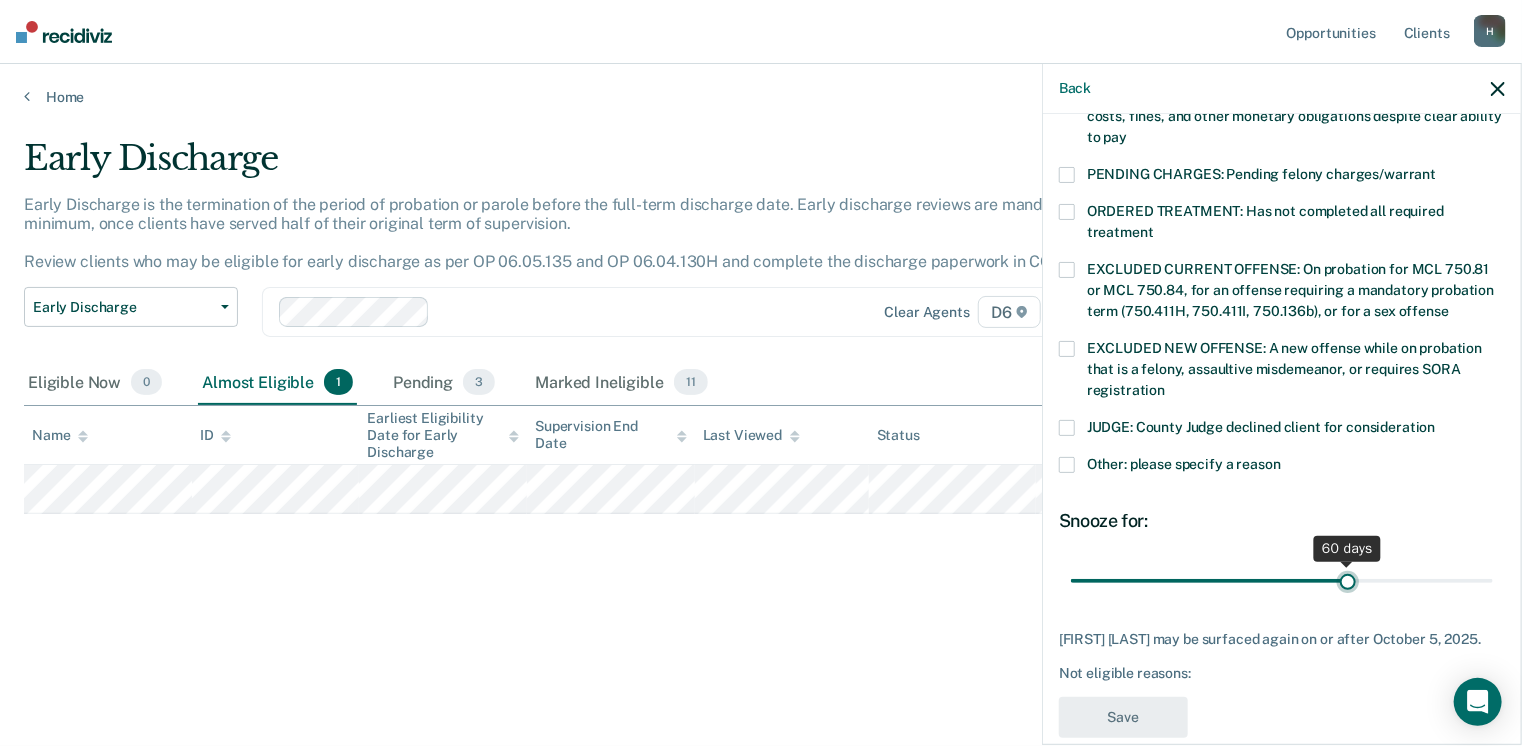 type on "60" 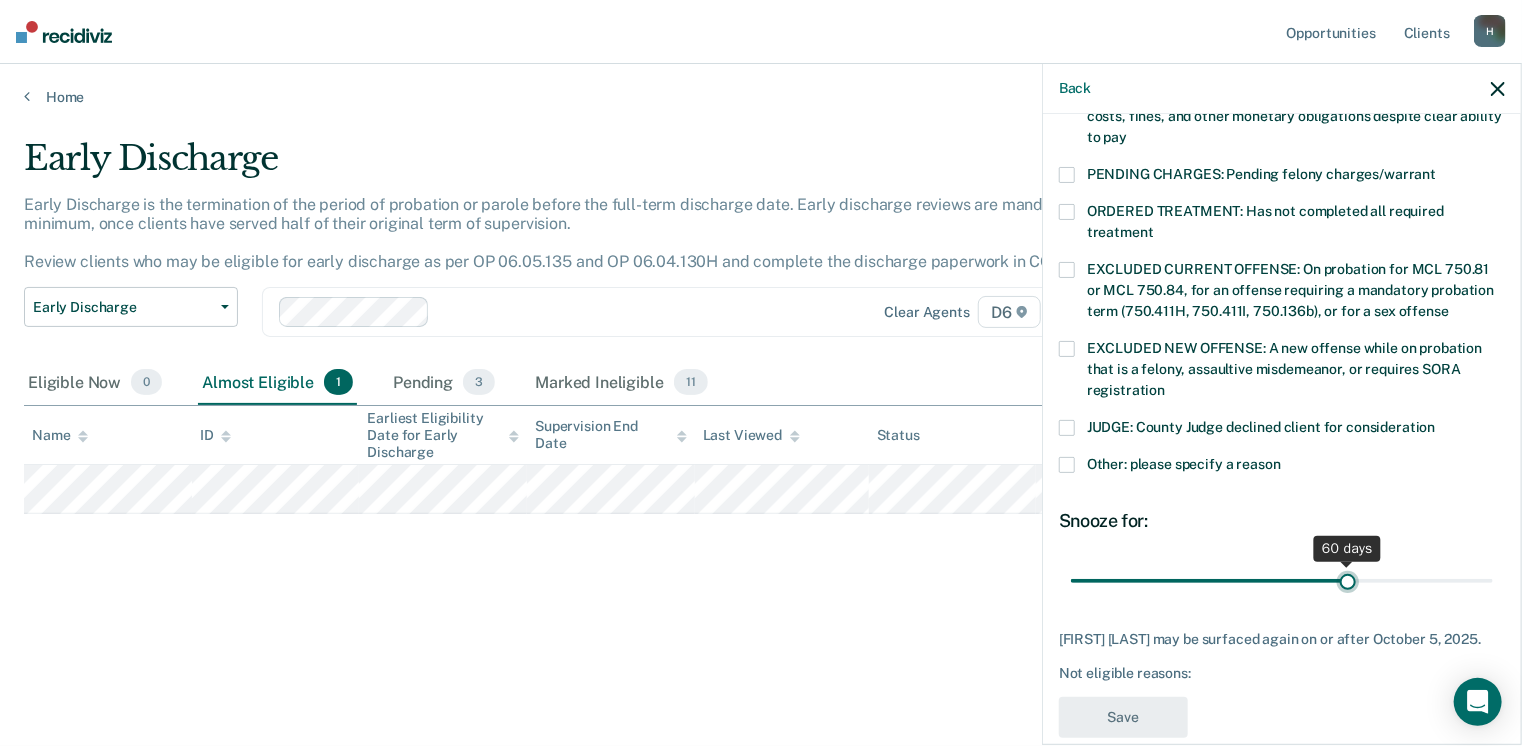 click at bounding box center [1282, 581] 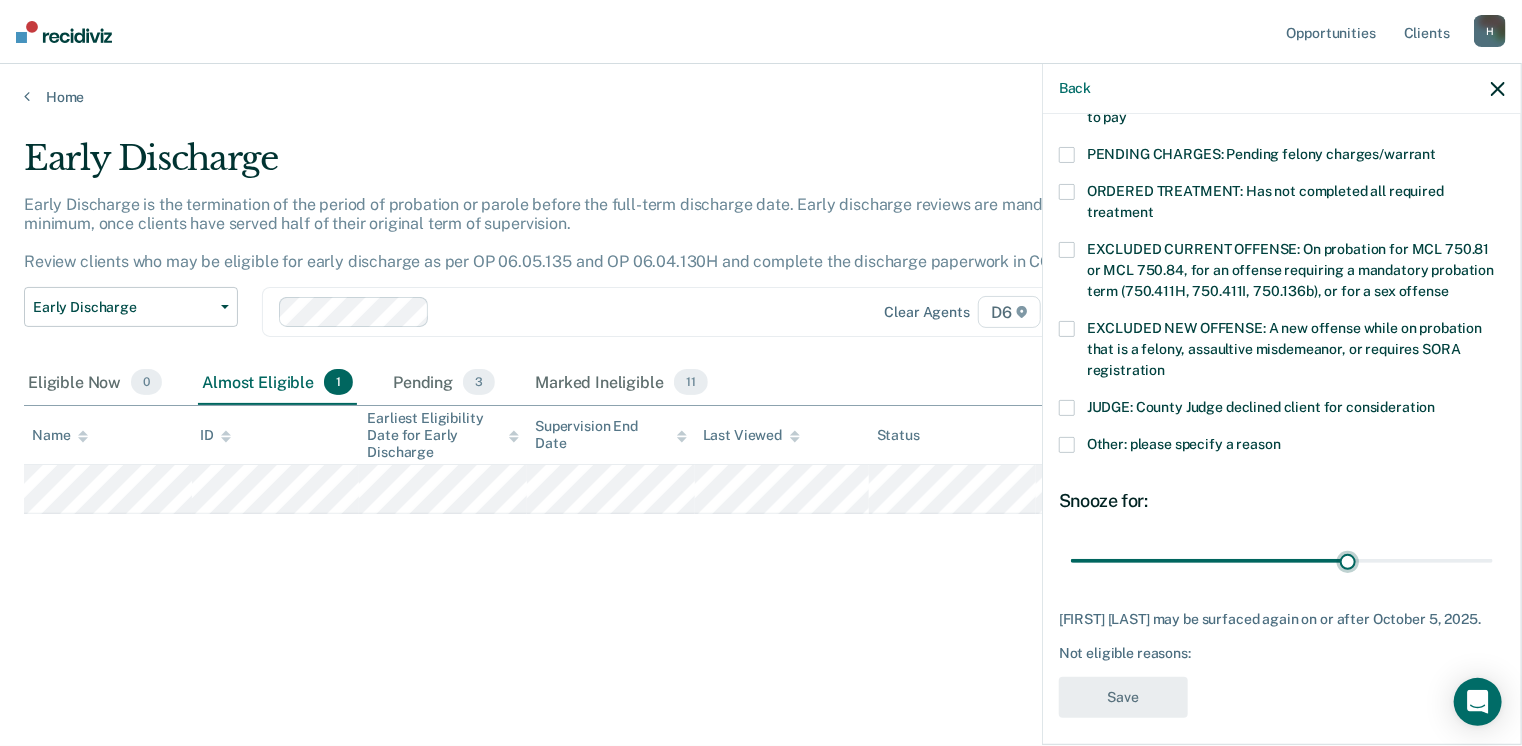 scroll, scrollTop: 630, scrollLeft: 0, axis: vertical 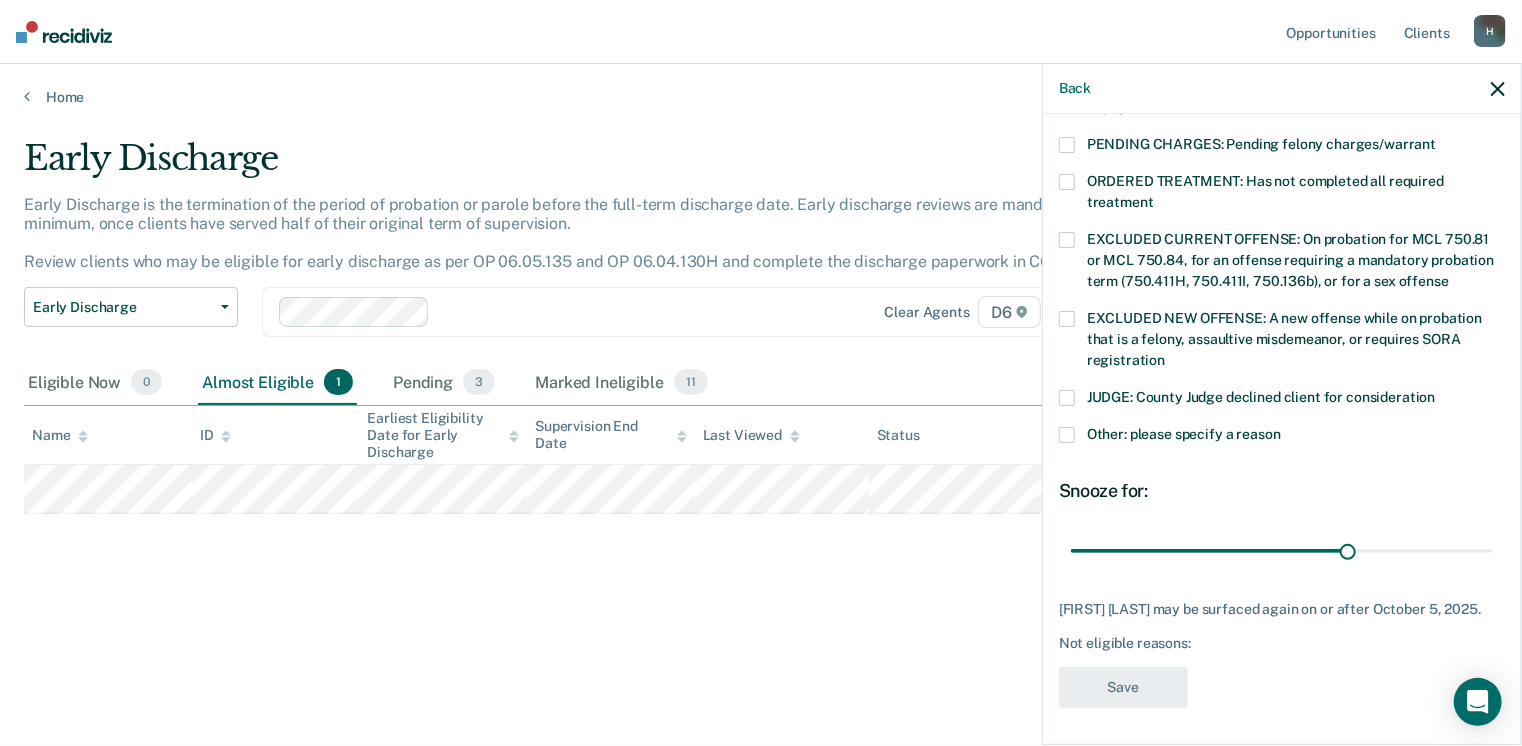click on "Early Discharge   Early Discharge is the termination of the period of probation or parole before the full-term discharge date. Early discharge reviews are mandated, at minimum, once clients have served half of their original term of supervision. Review clients who may be eligible for early discharge as per OP 06.05.135 and OP 06.04.130H and complete the discharge paperwork in COMS. Early Discharge Classification Review Early Discharge Minimum Telephone Reporting Overdue for Discharge Supervision Level Mismatch Clear   agents D6   Eligible Now 0 Almost Eligible 1 Pending 3 Marked Ineligible 11
To pick up a draggable item, press the space bar.
While dragging, use the arrow keys to move the item.
Press space again to drop the item in its new position, or press escape to cancel.
Name ID Earliest Eligibility Date for Early Discharge Supervision End Date Last Viewed Status Assigned to" at bounding box center (761, 399) 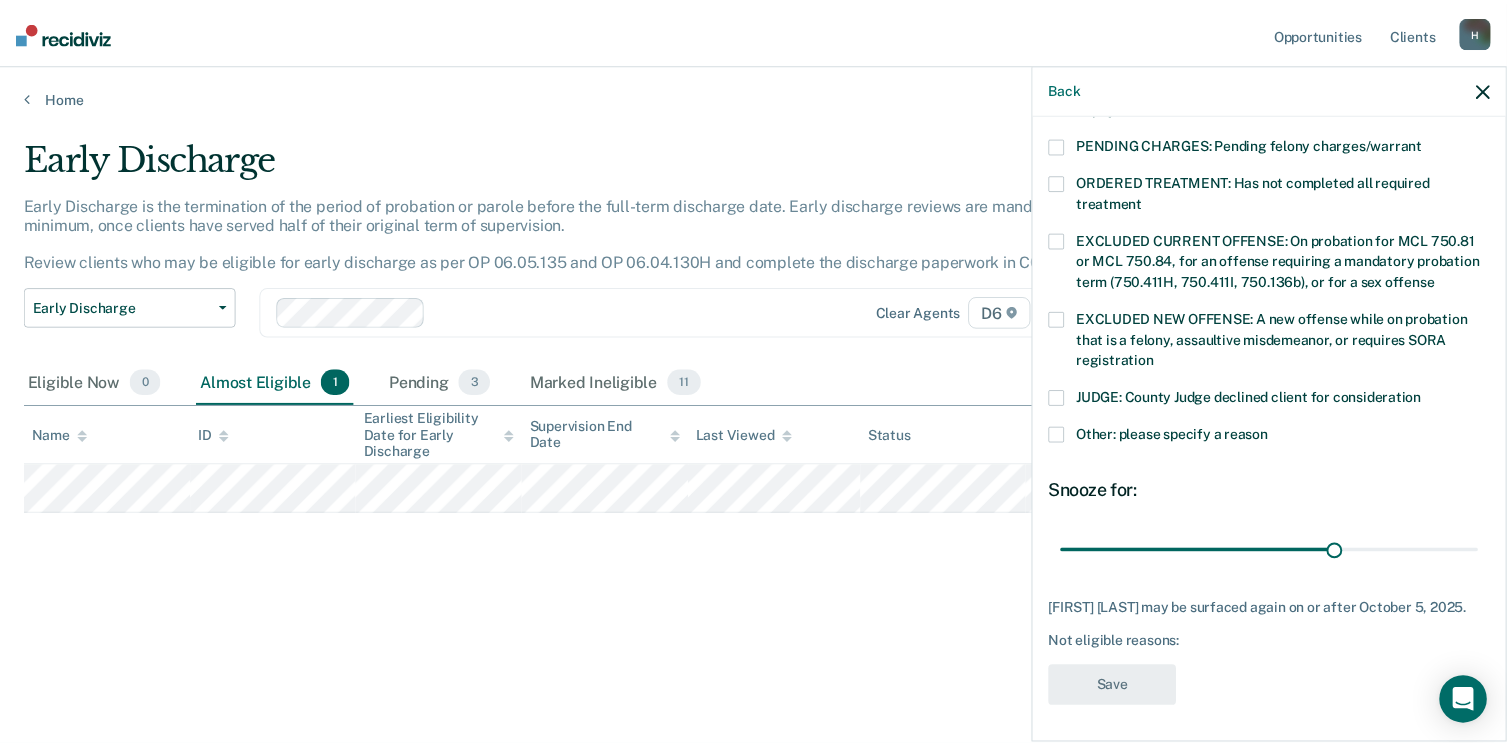 scroll, scrollTop: 371, scrollLeft: 0, axis: vertical 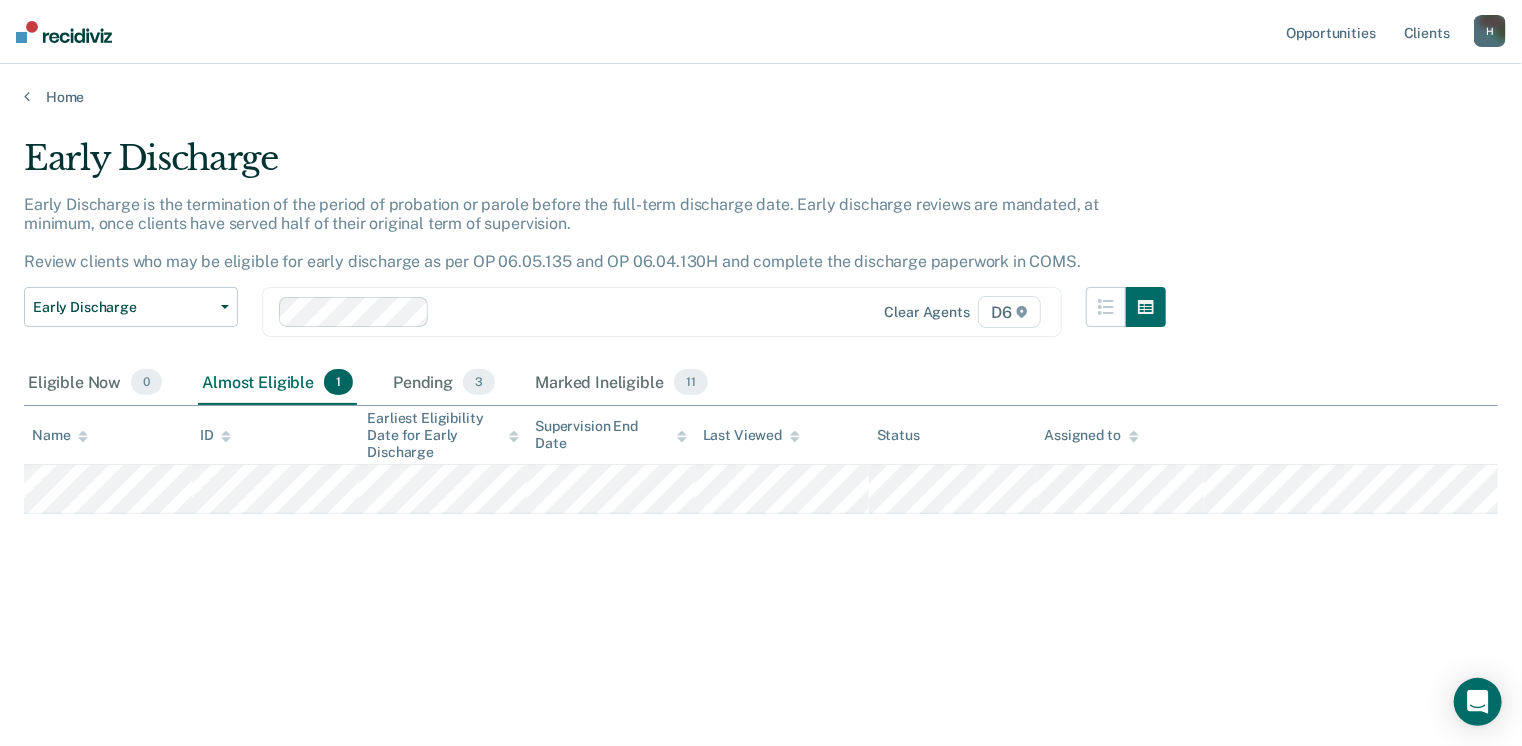 click on "Home" at bounding box center (761, 85) 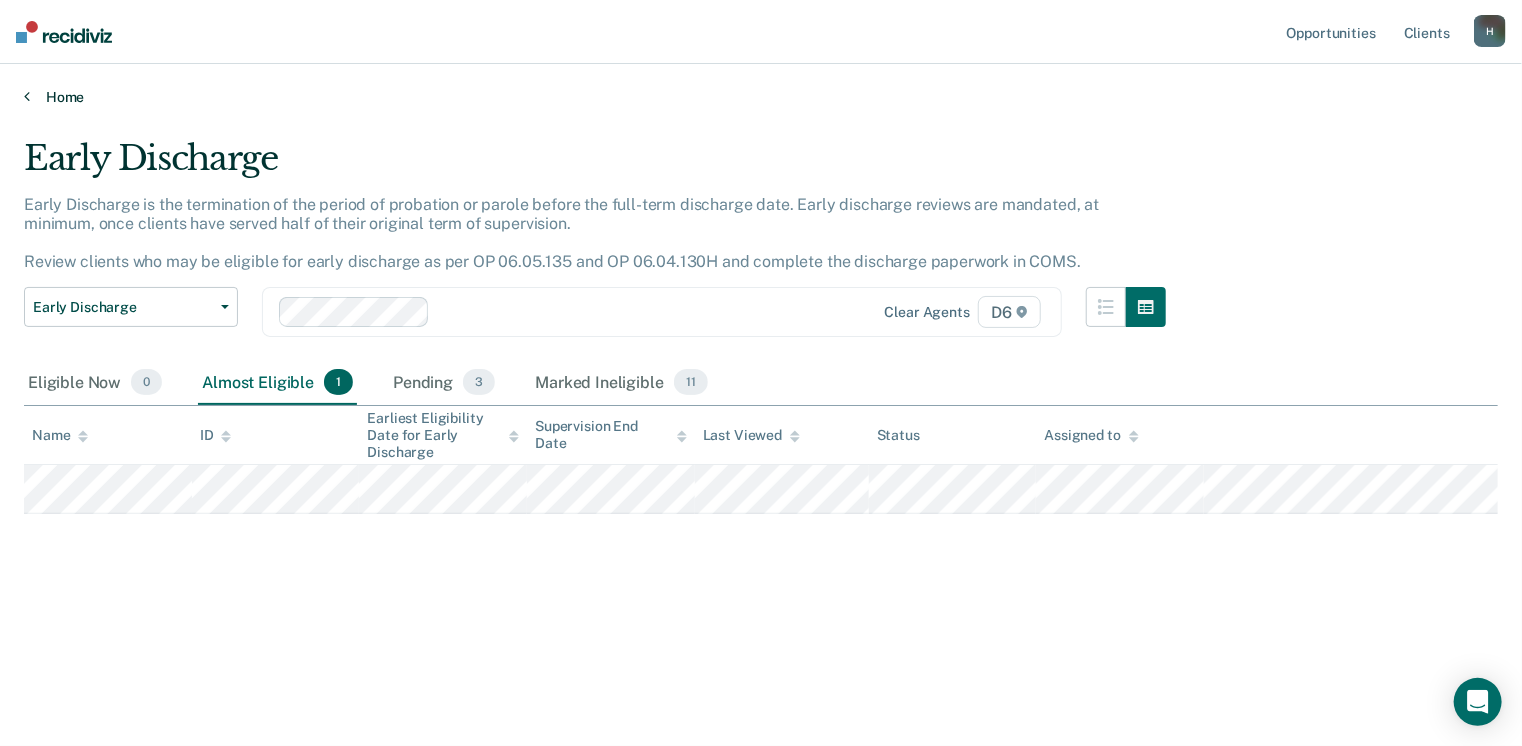 click on "Home" at bounding box center [761, 97] 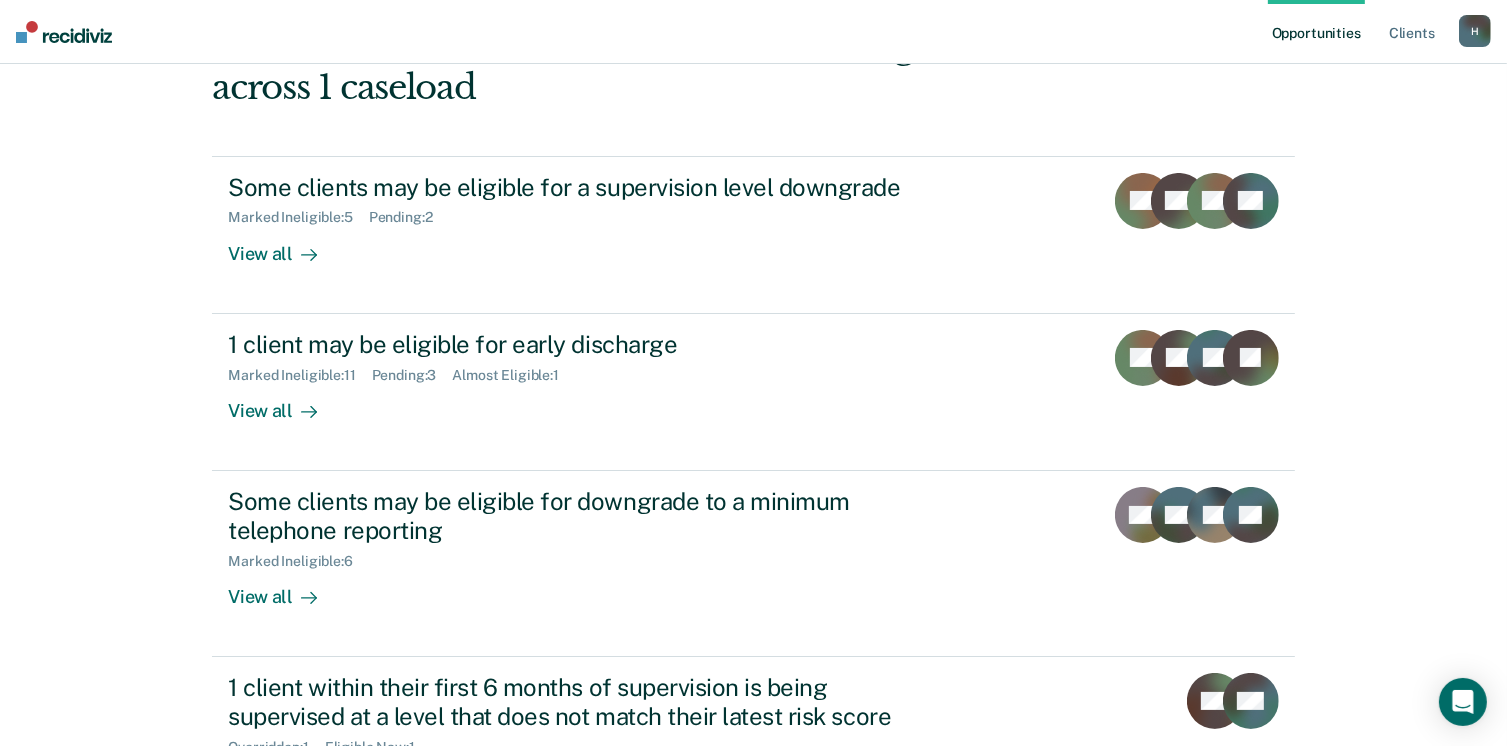 scroll, scrollTop: 200, scrollLeft: 0, axis: vertical 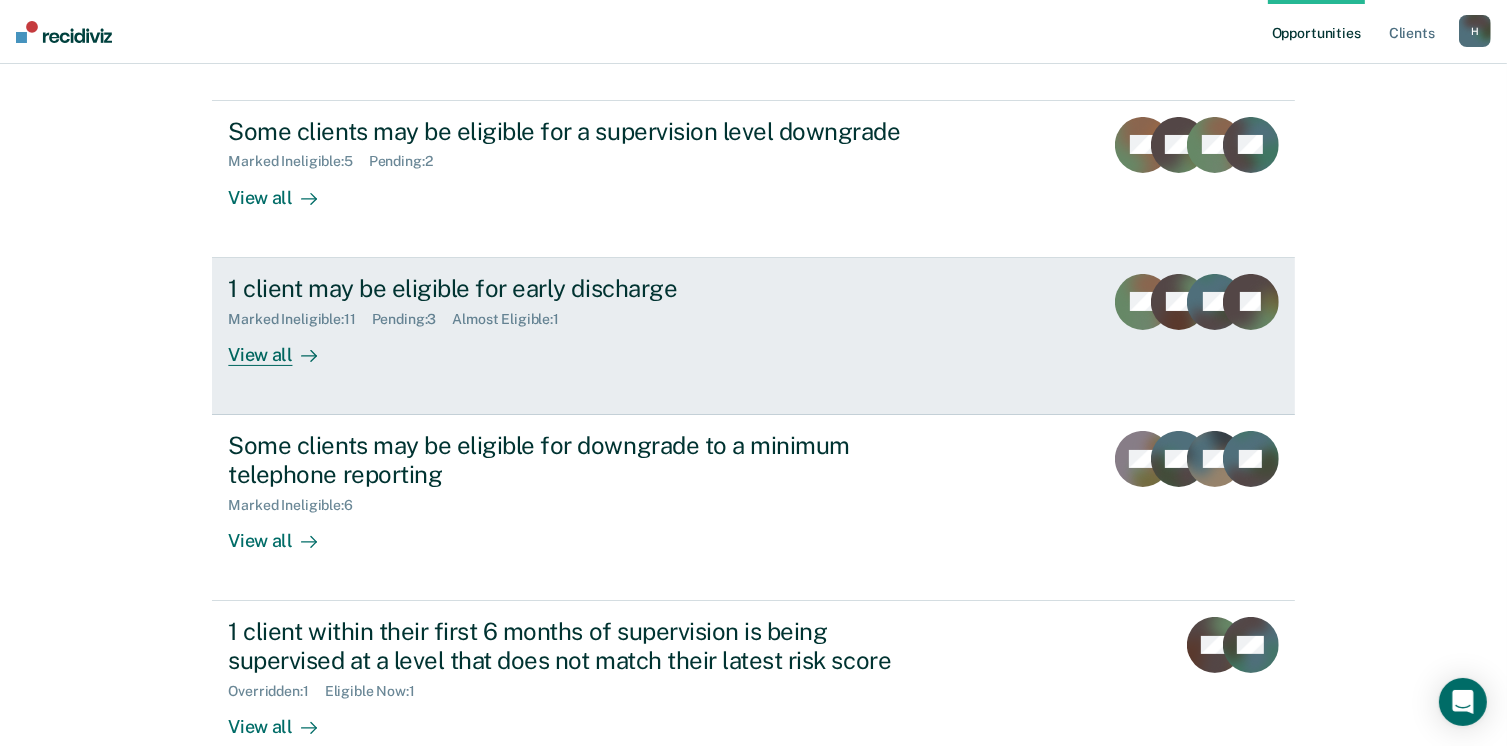 click on "View all" at bounding box center (284, 346) 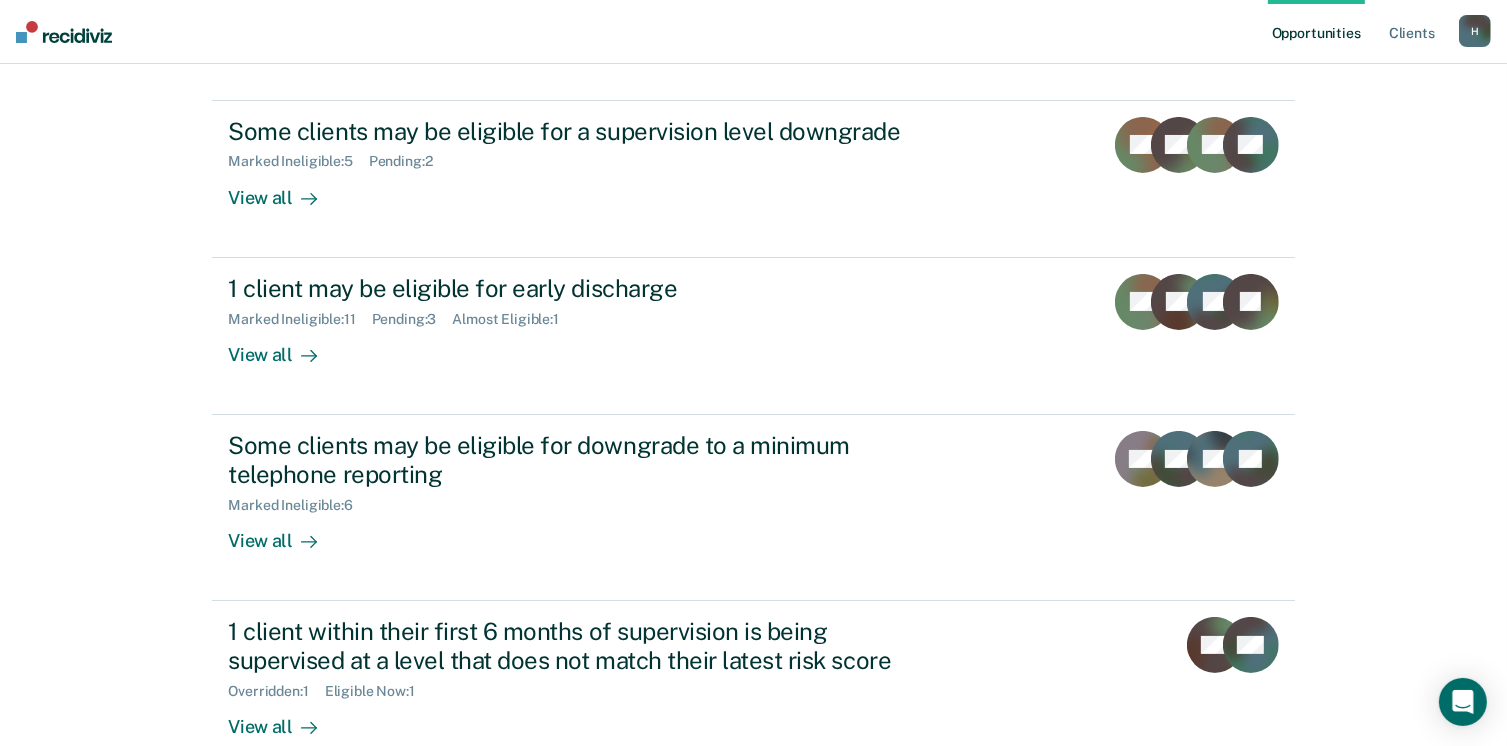 scroll, scrollTop: 0, scrollLeft: 0, axis: both 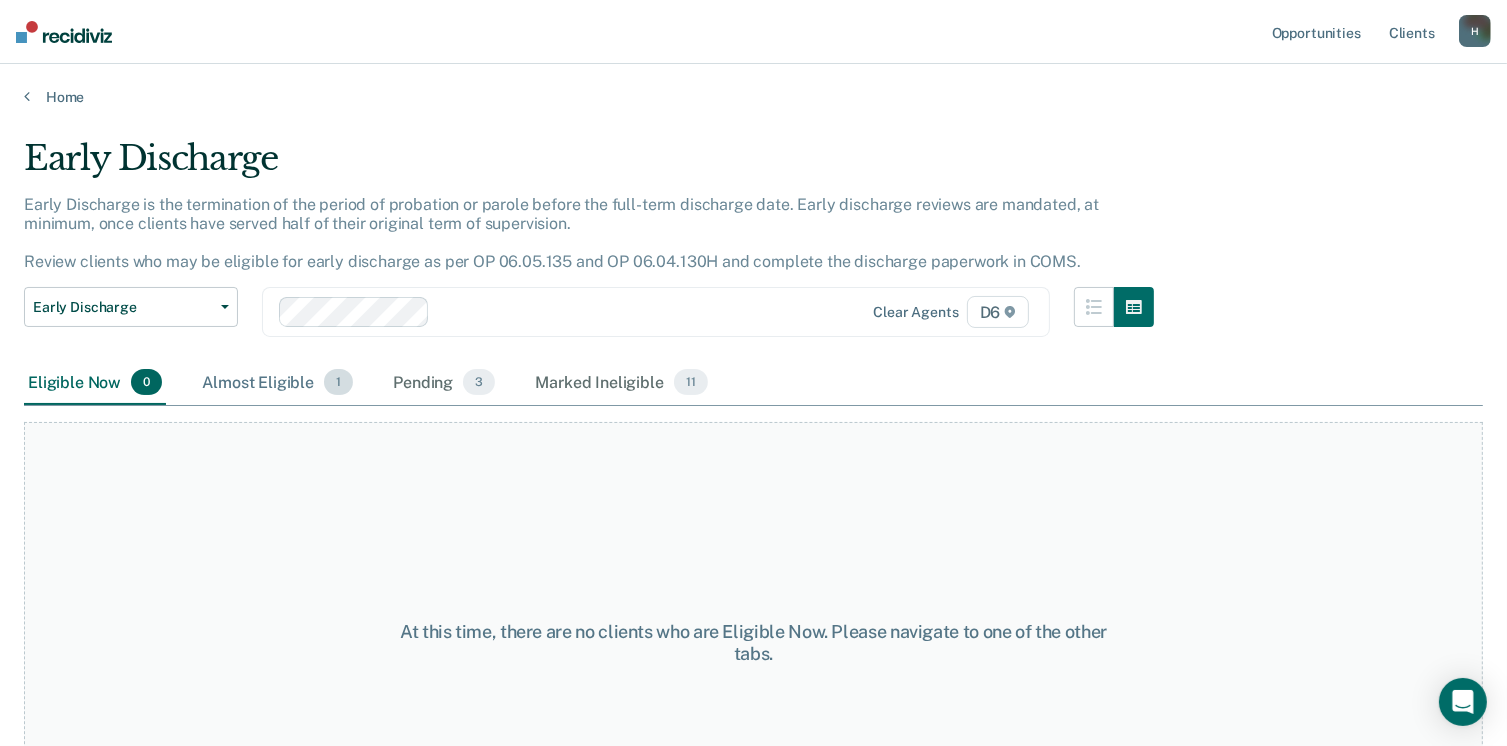 click on "Almost Eligible 1" at bounding box center [277, 383] 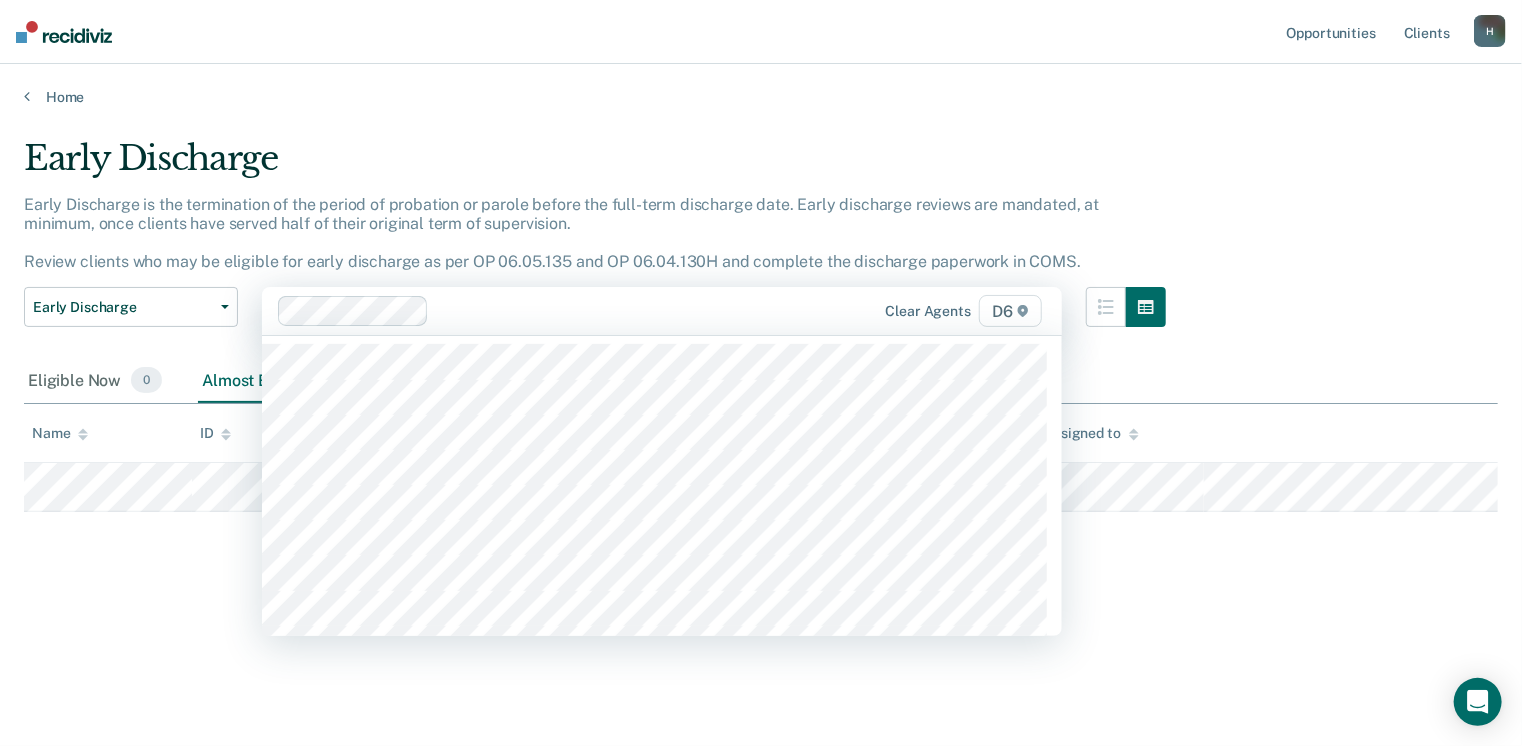drag, startPoint x: 729, startPoint y: 319, endPoint x: 532, endPoint y: 306, distance: 197.42847 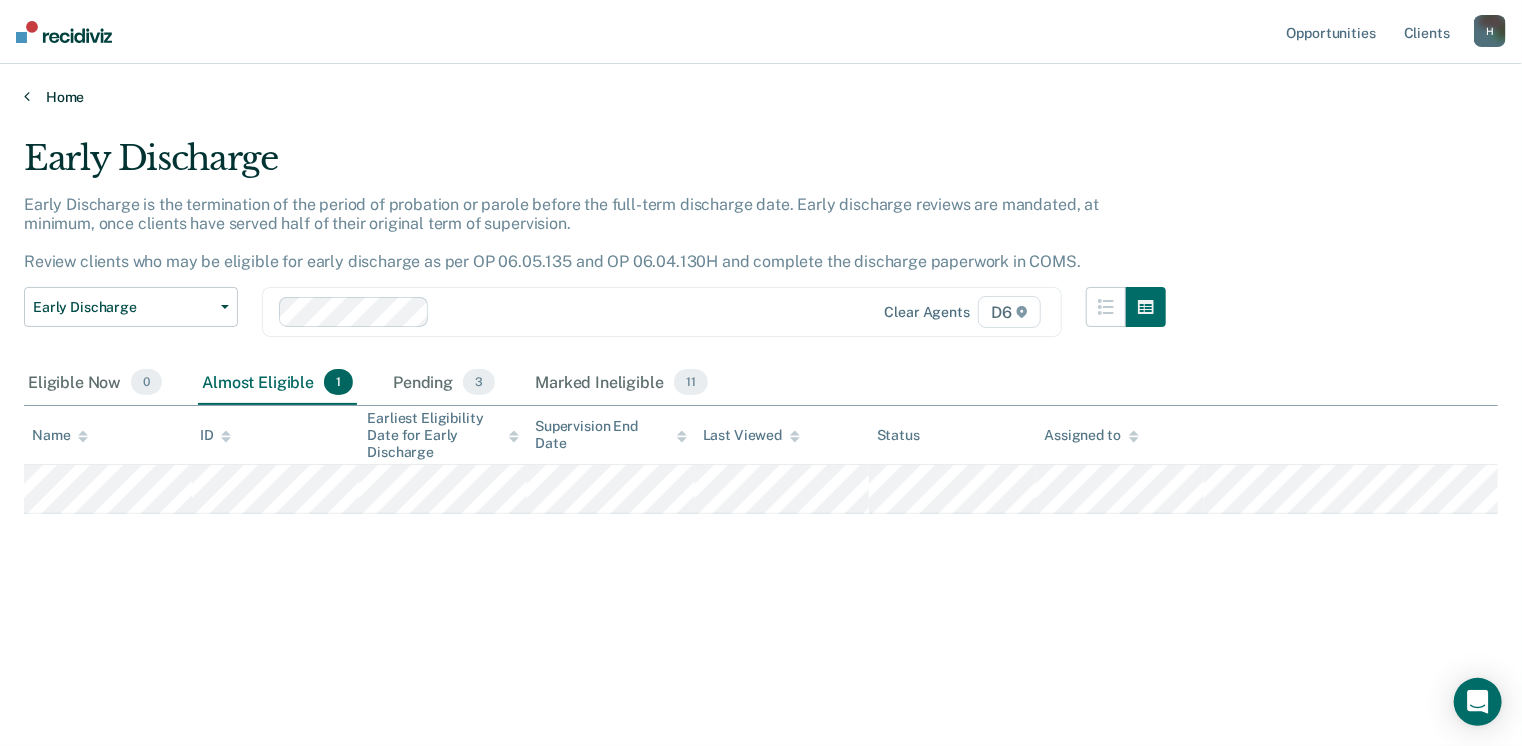 click on "Home" at bounding box center (761, 97) 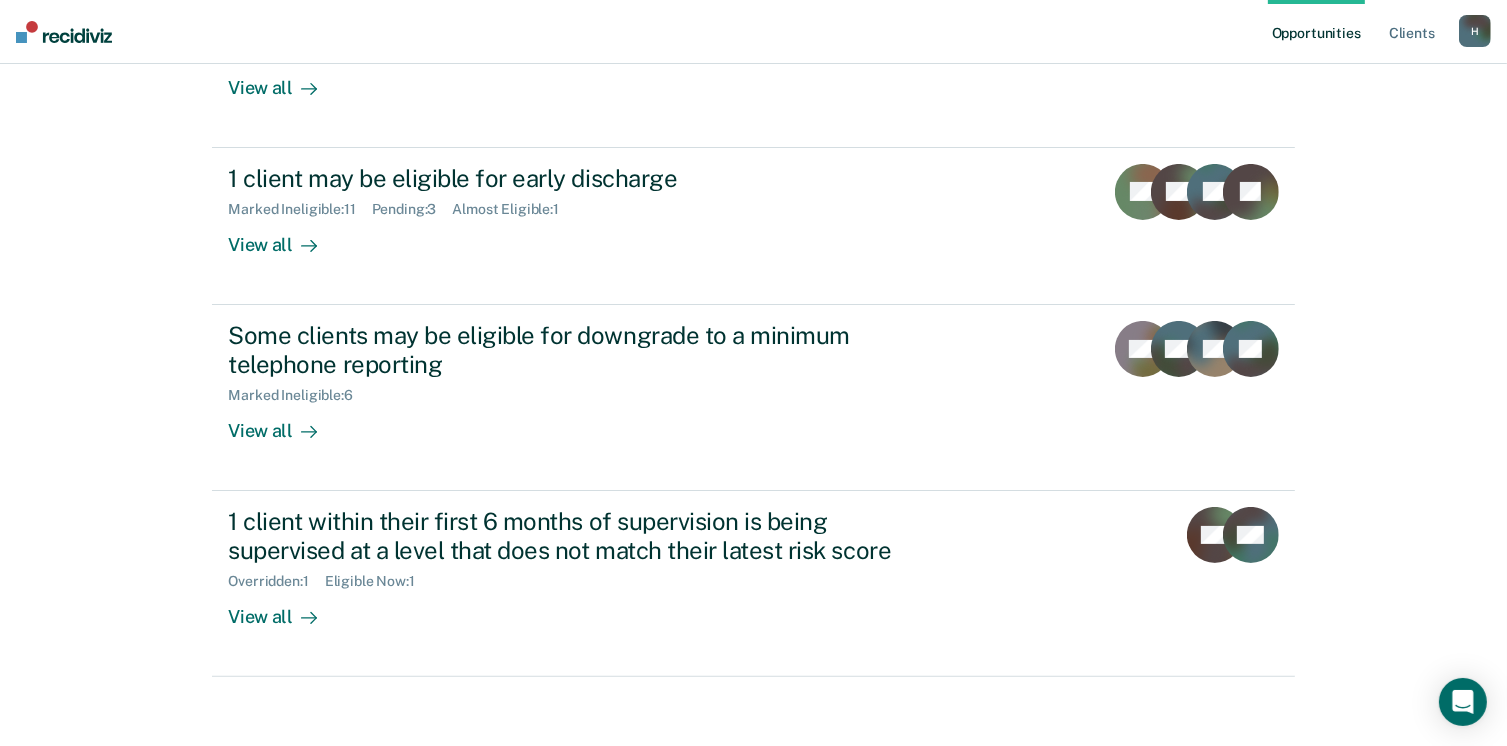 scroll, scrollTop: 319, scrollLeft: 0, axis: vertical 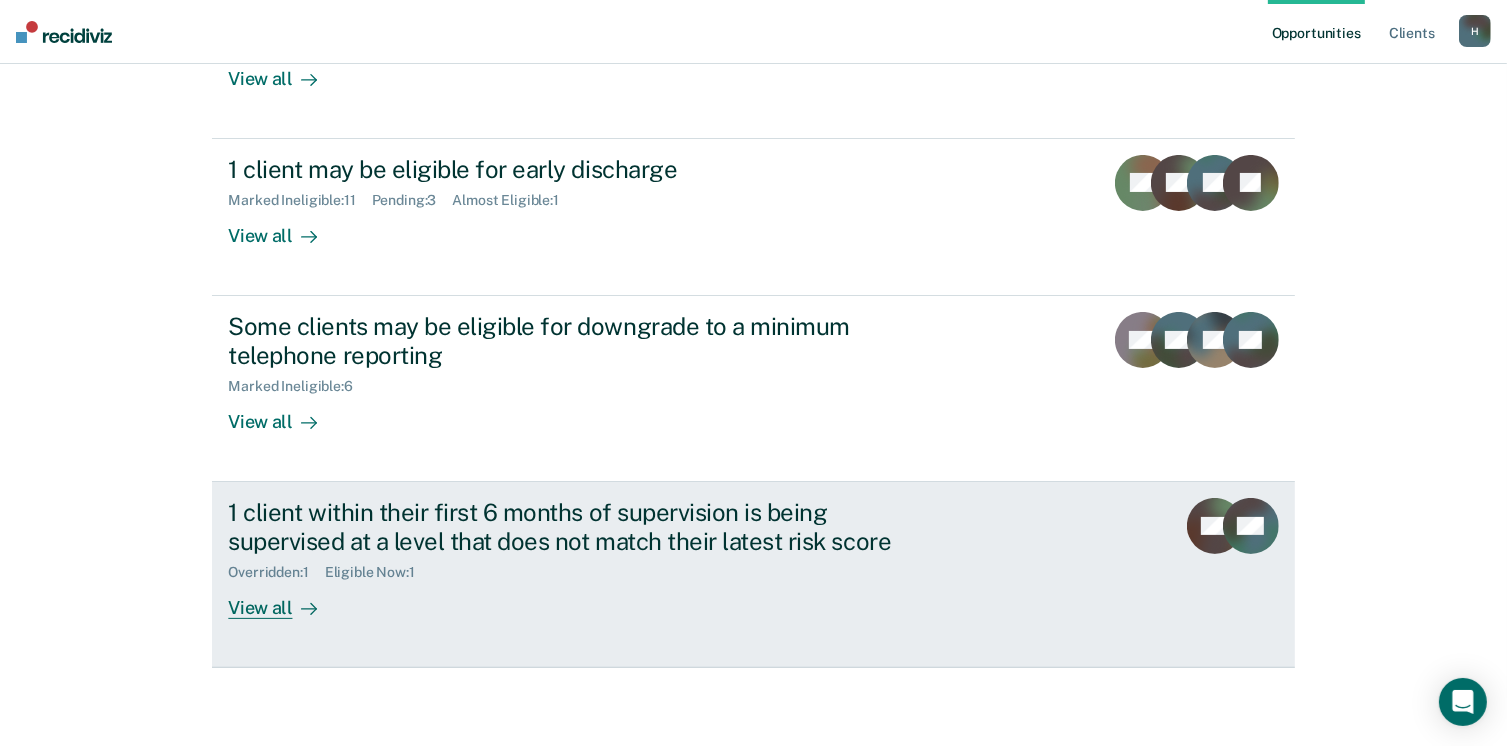 click on "View all" at bounding box center (284, 599) 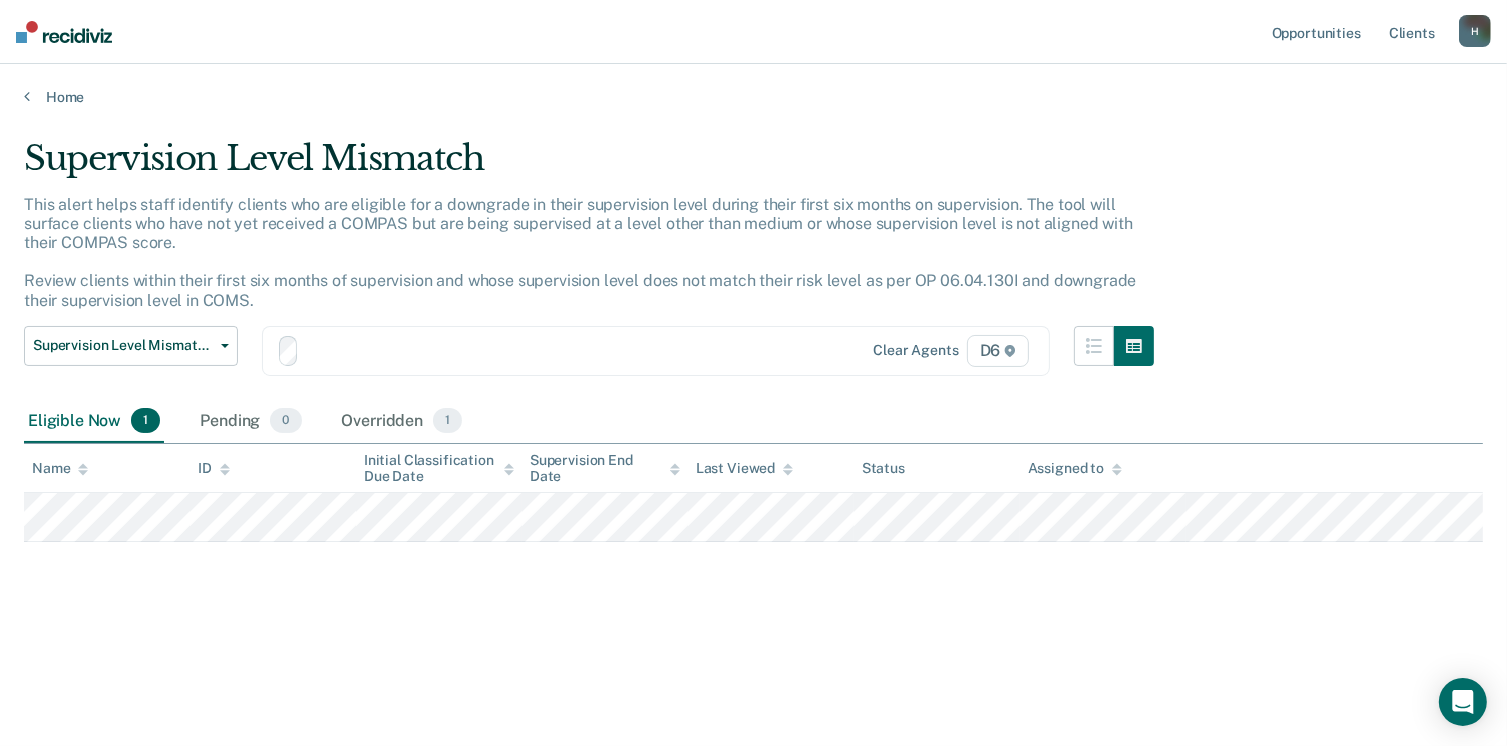 scroll, scrollTop: 0, scrollLeft: 0, axis: both 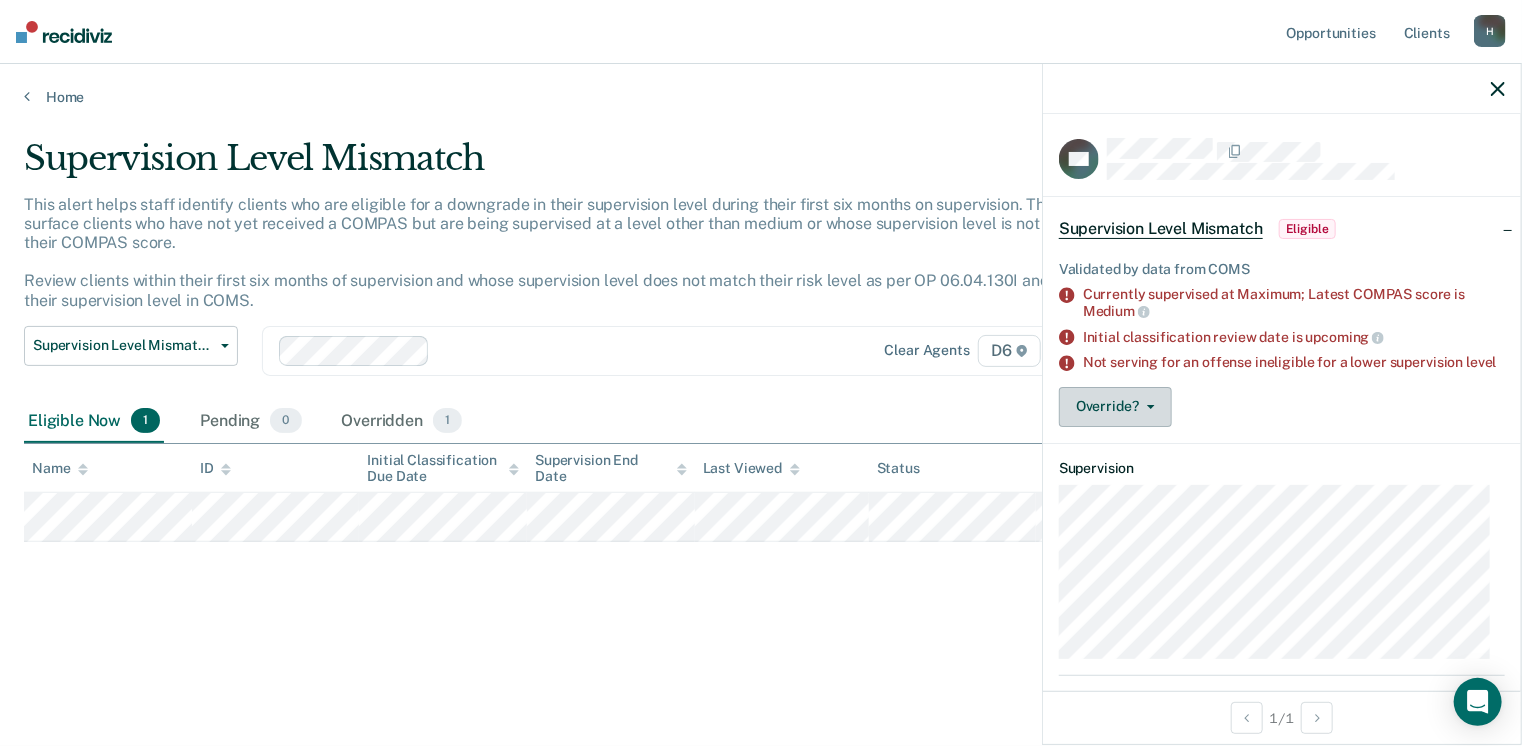 click on "Override?" at bounding box center [1115, 407] 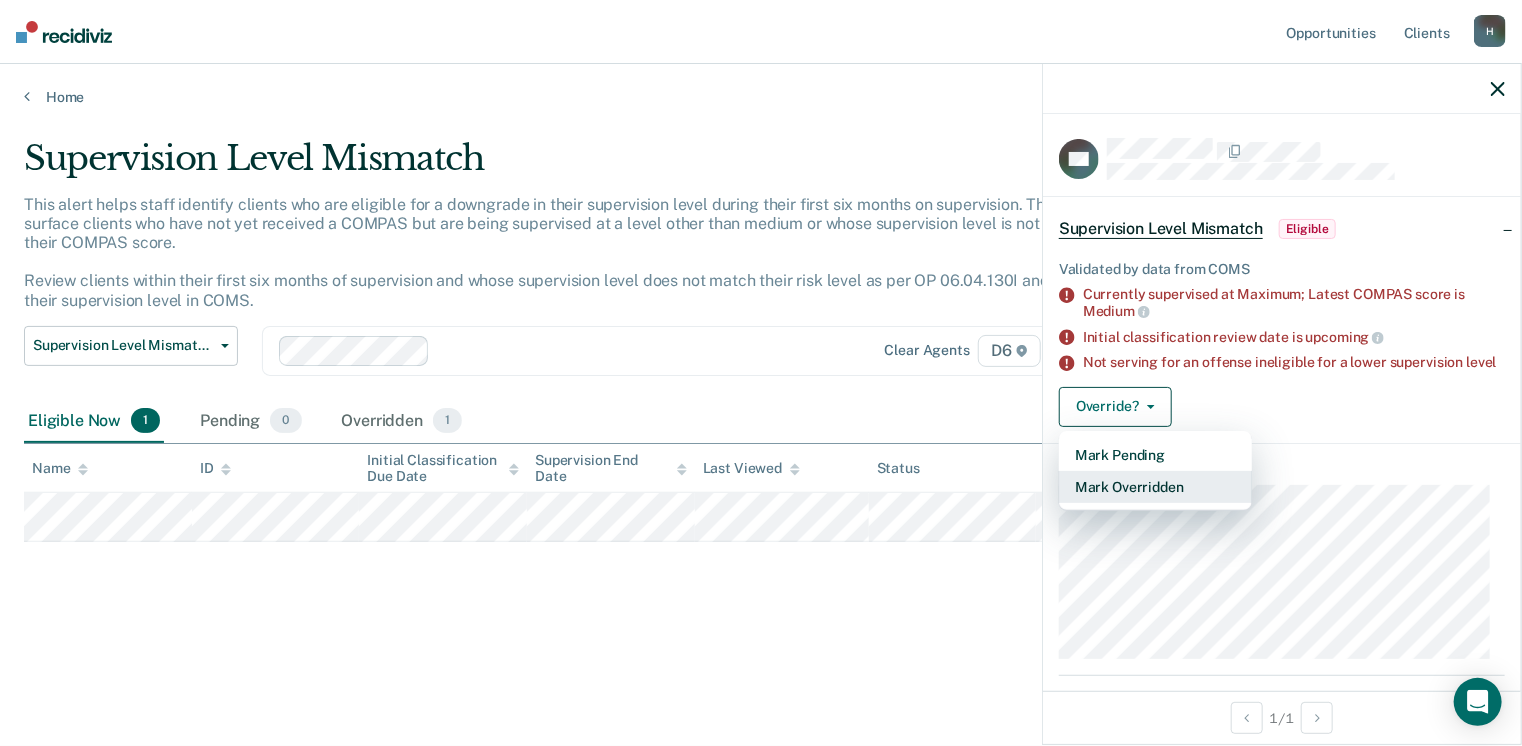 click on "Mark Overridden" at bounding box center (1155, 487) 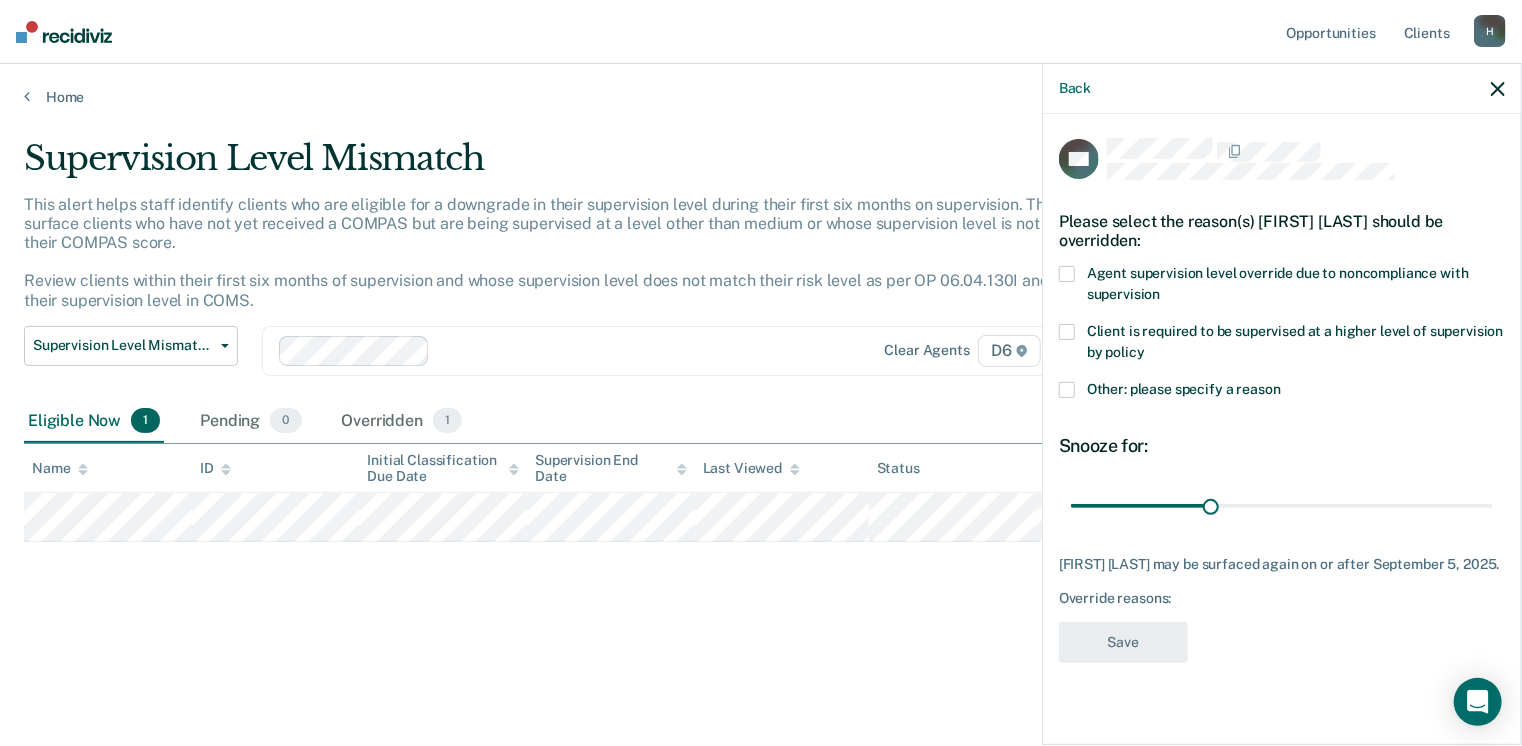 click at bounding box center [1067, 274] 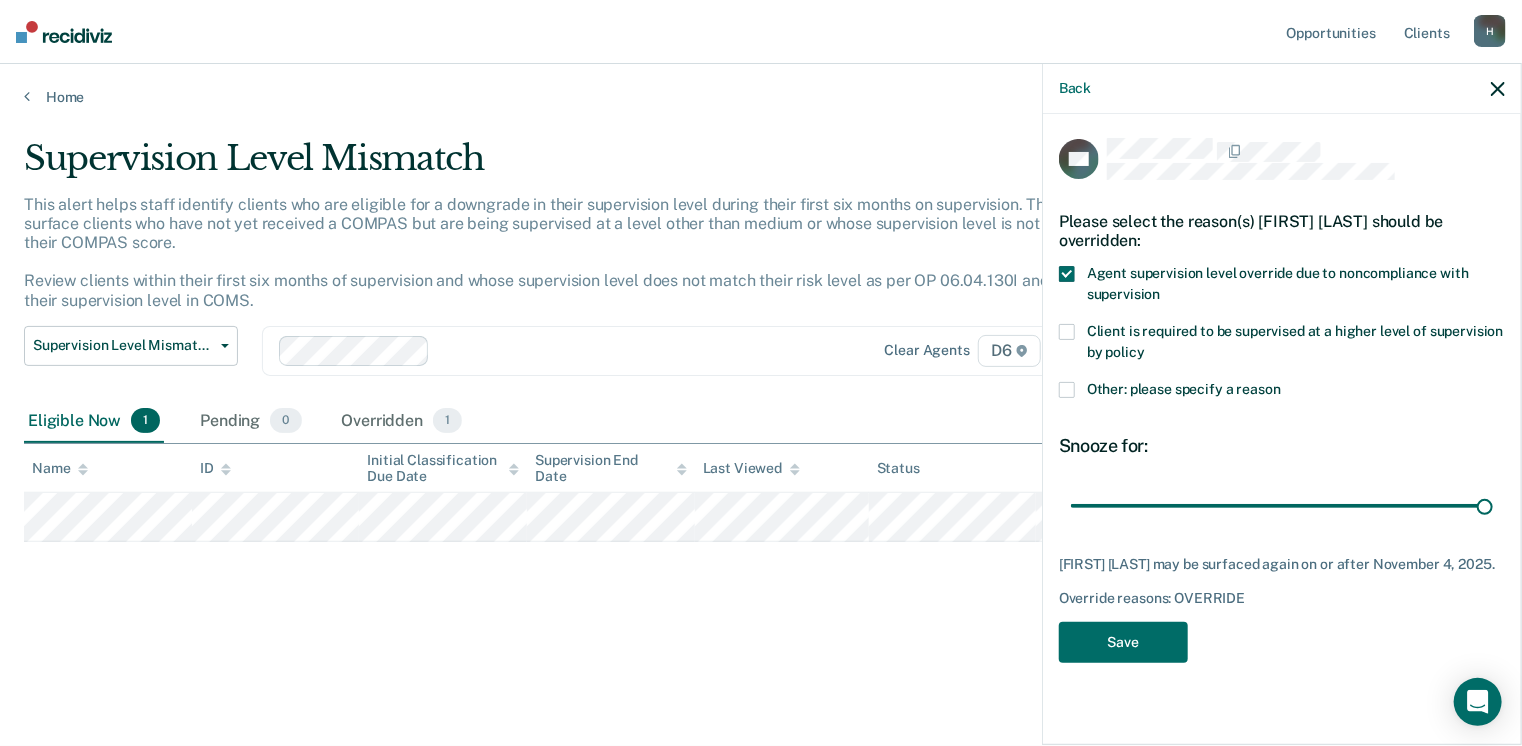 drag, startPoint x: 1212, startPoint y: 503, endPoint x: 1493, endPoint y: 512, distance: 281.1441 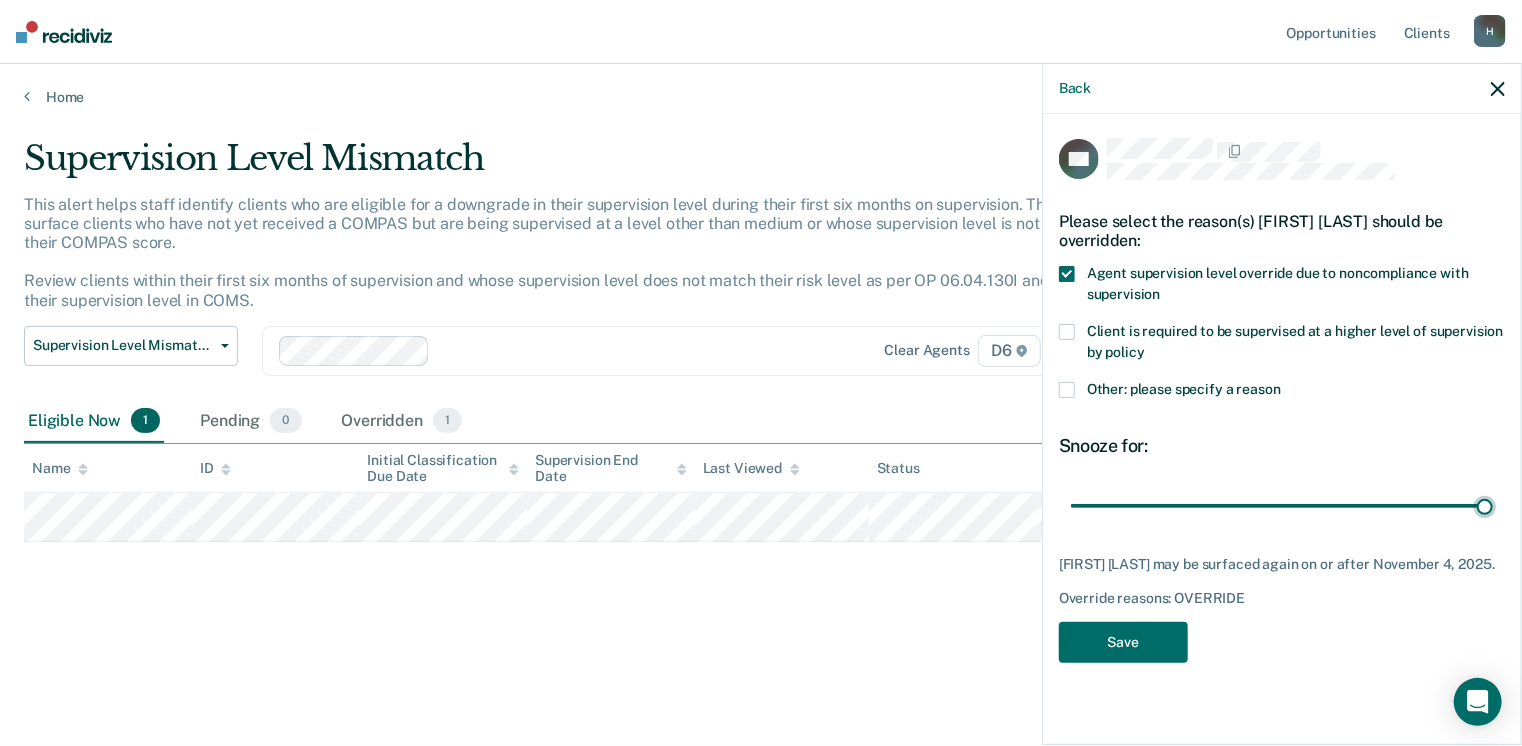 type on "90" 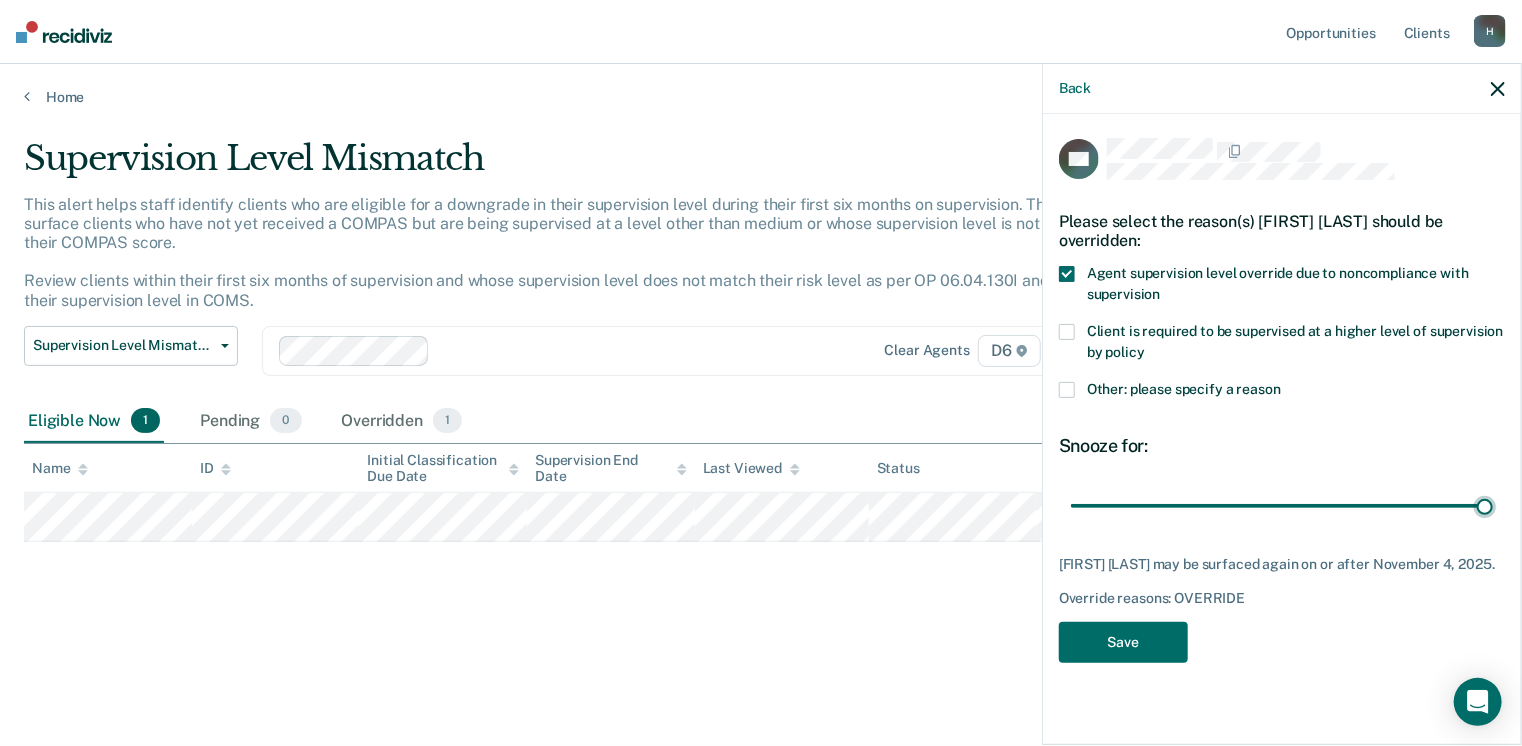 click at bounding box center (1282, 506) 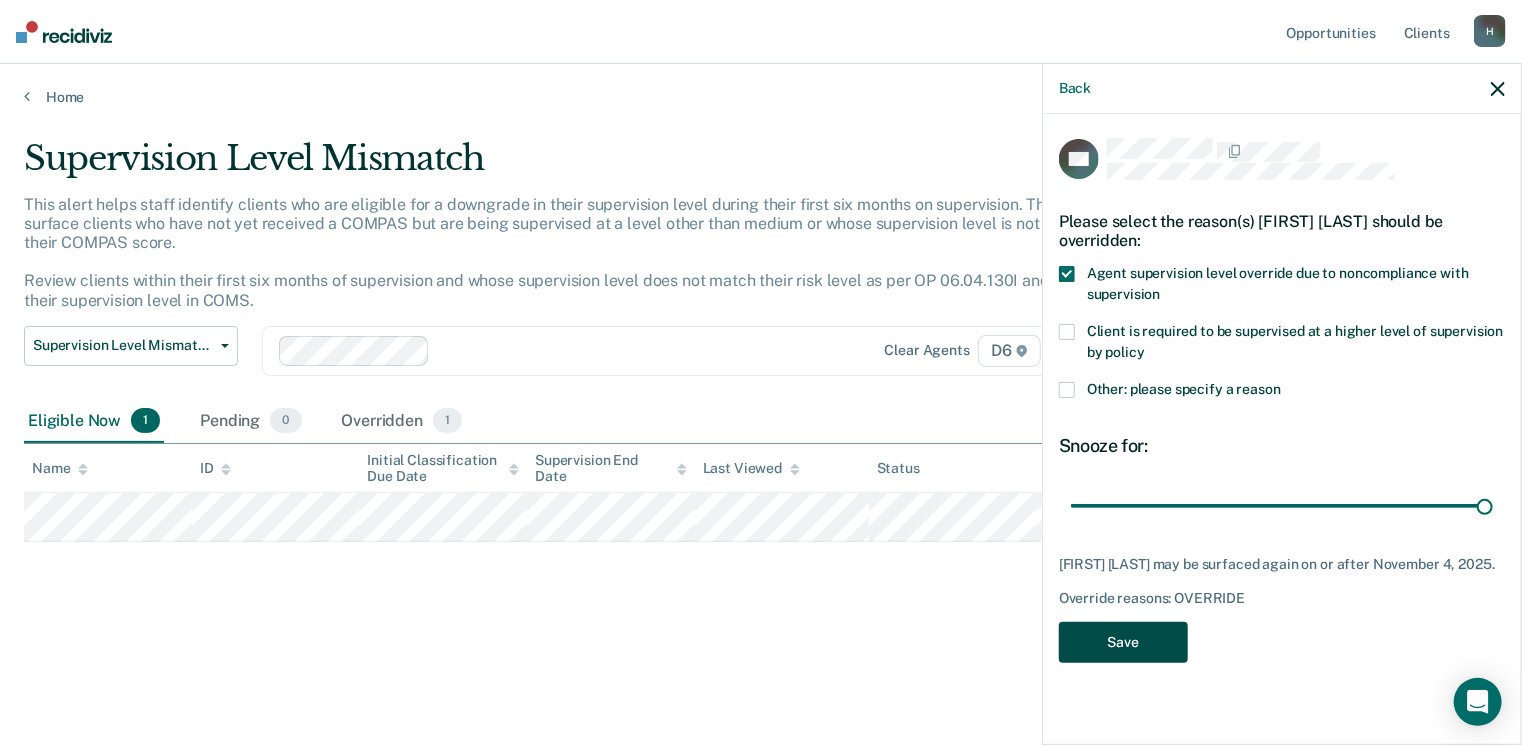click on "Save" at bounding box center (1123, 642) 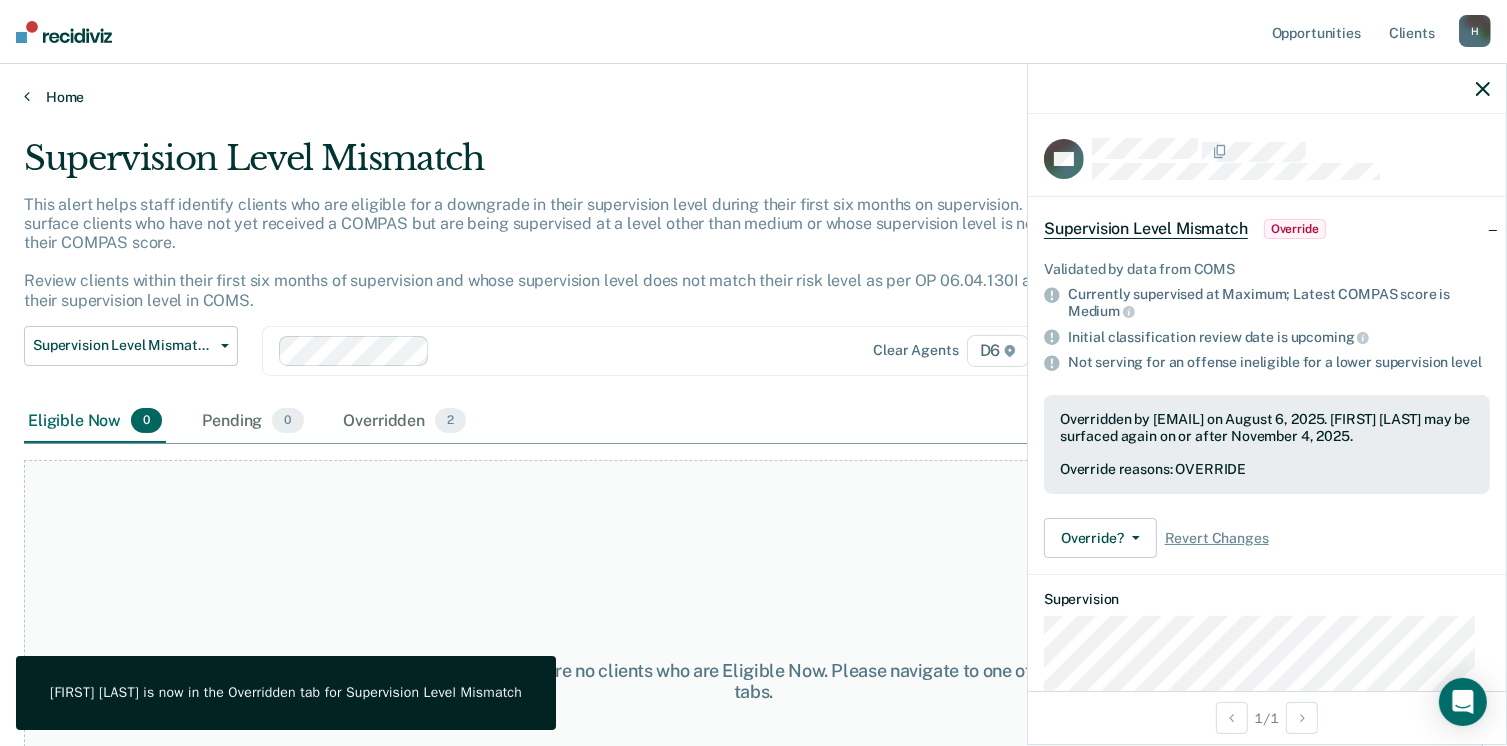 click on "Home" at bounding box center [753, 97] 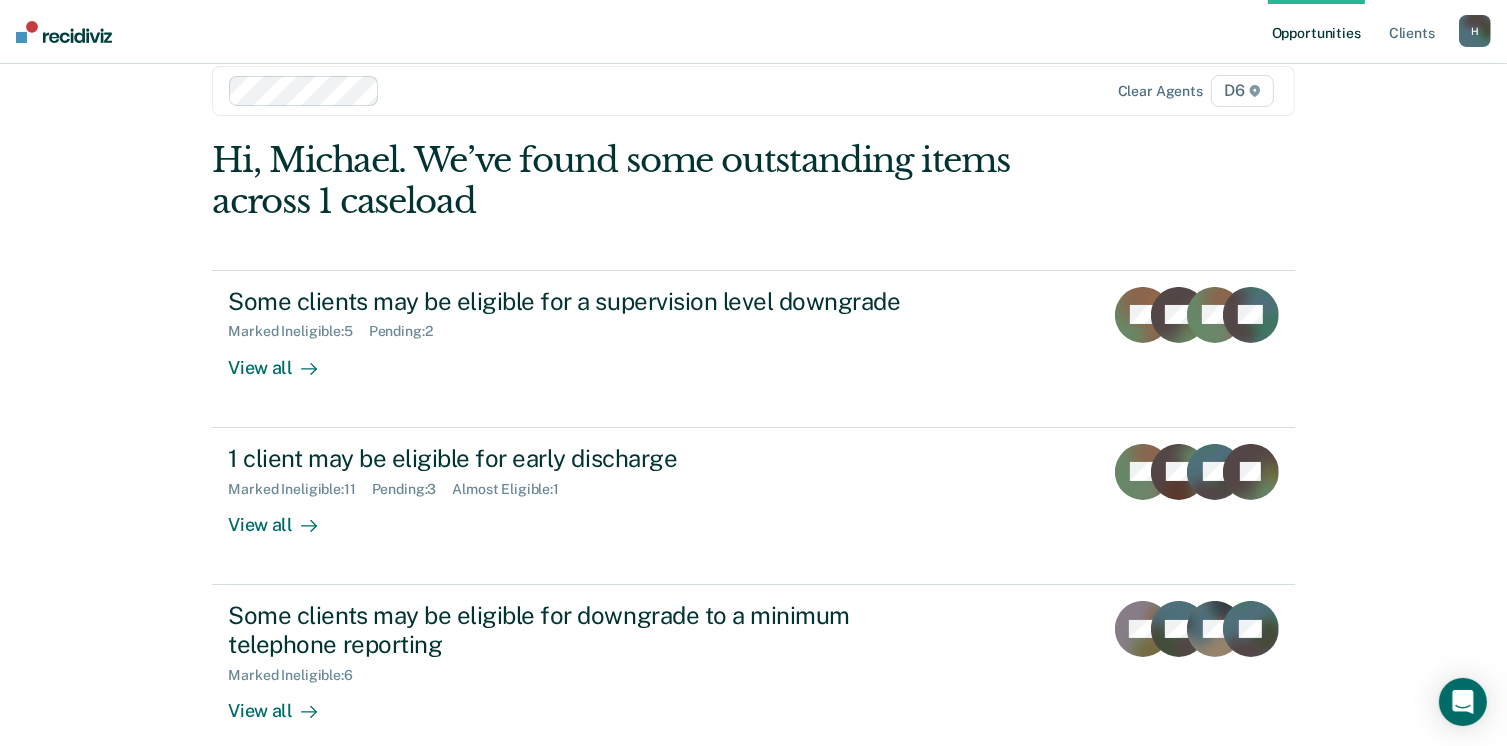 scroll, scrollTop: 19, scrollLeft: 0, axis: vertical 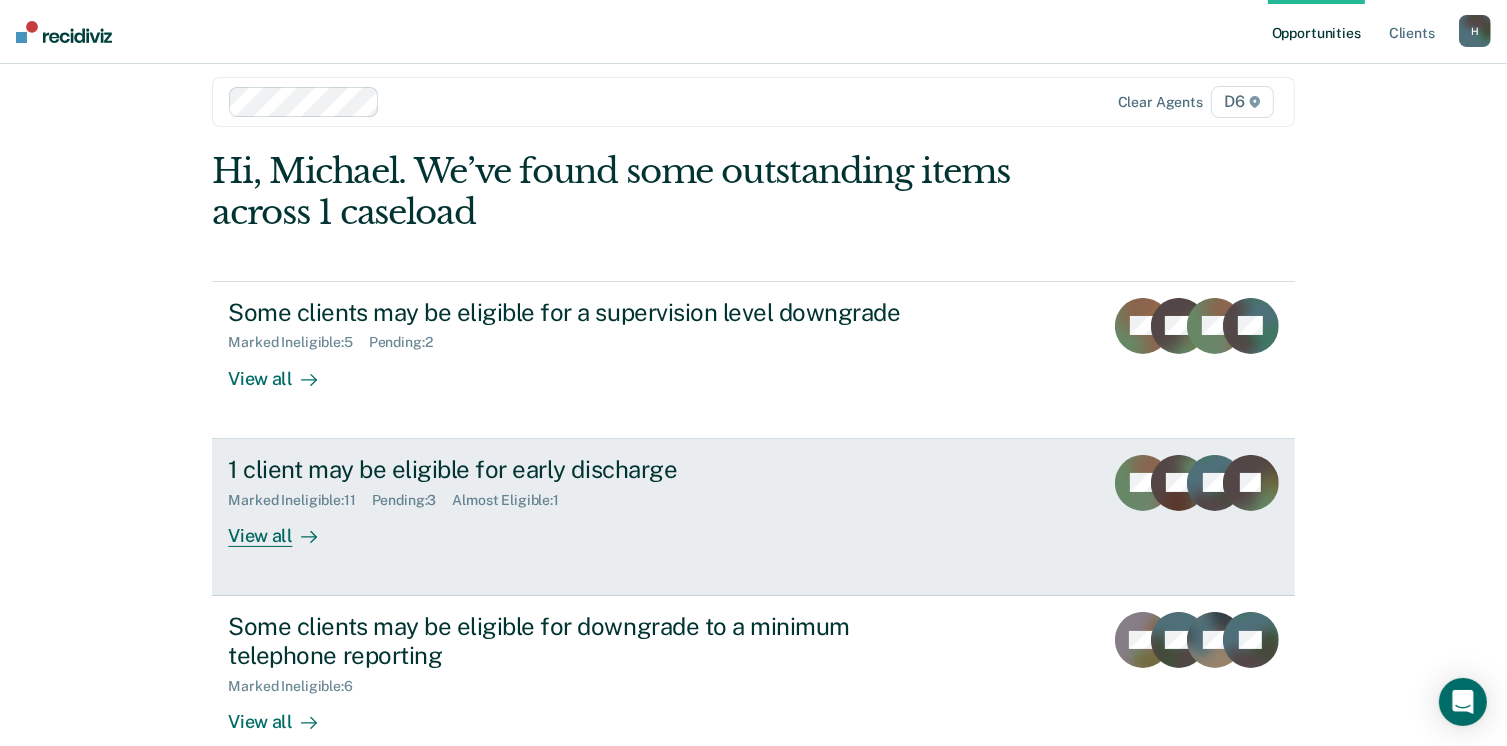 click on "View all" at bounding box center [284, 527] 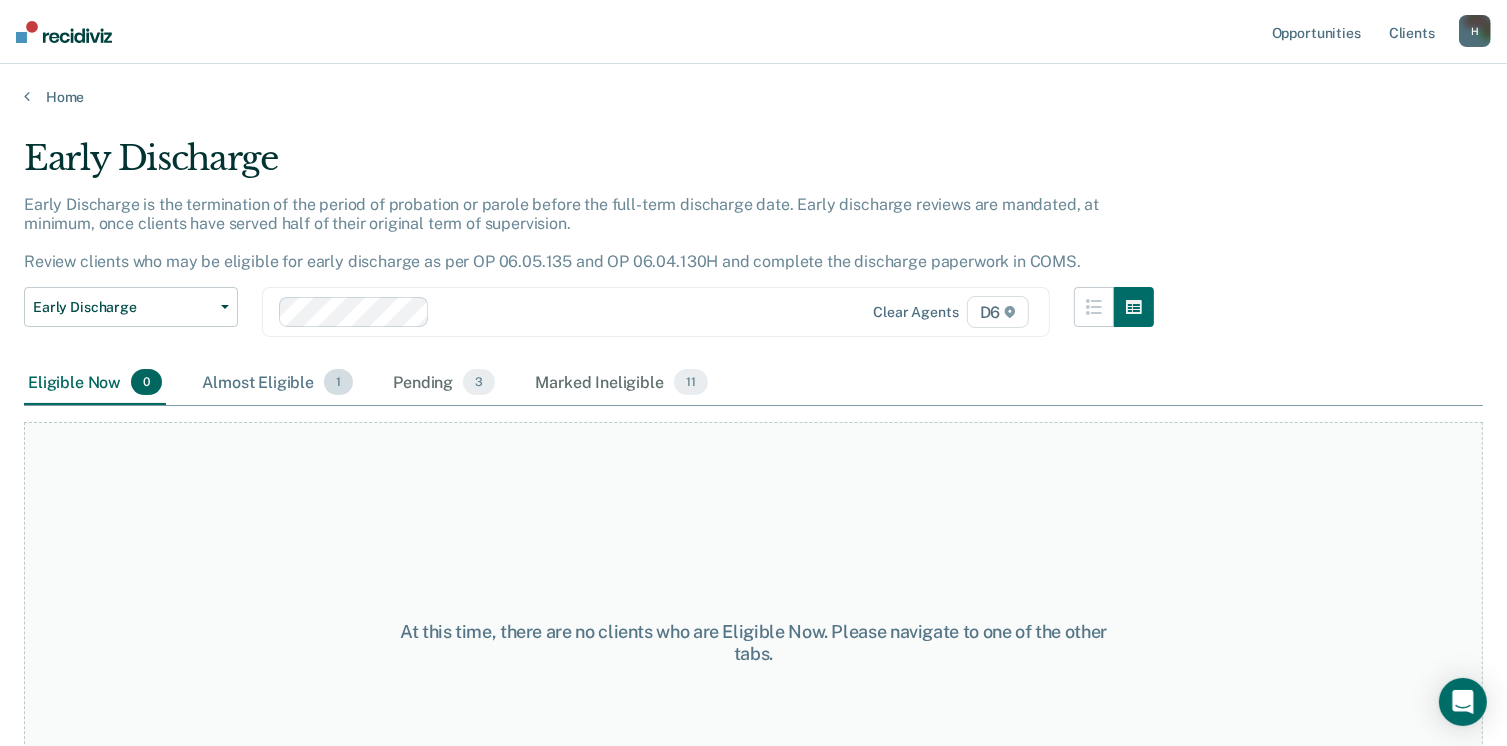 click on "Almost Eligible 1" at bounding box center [277, 383] 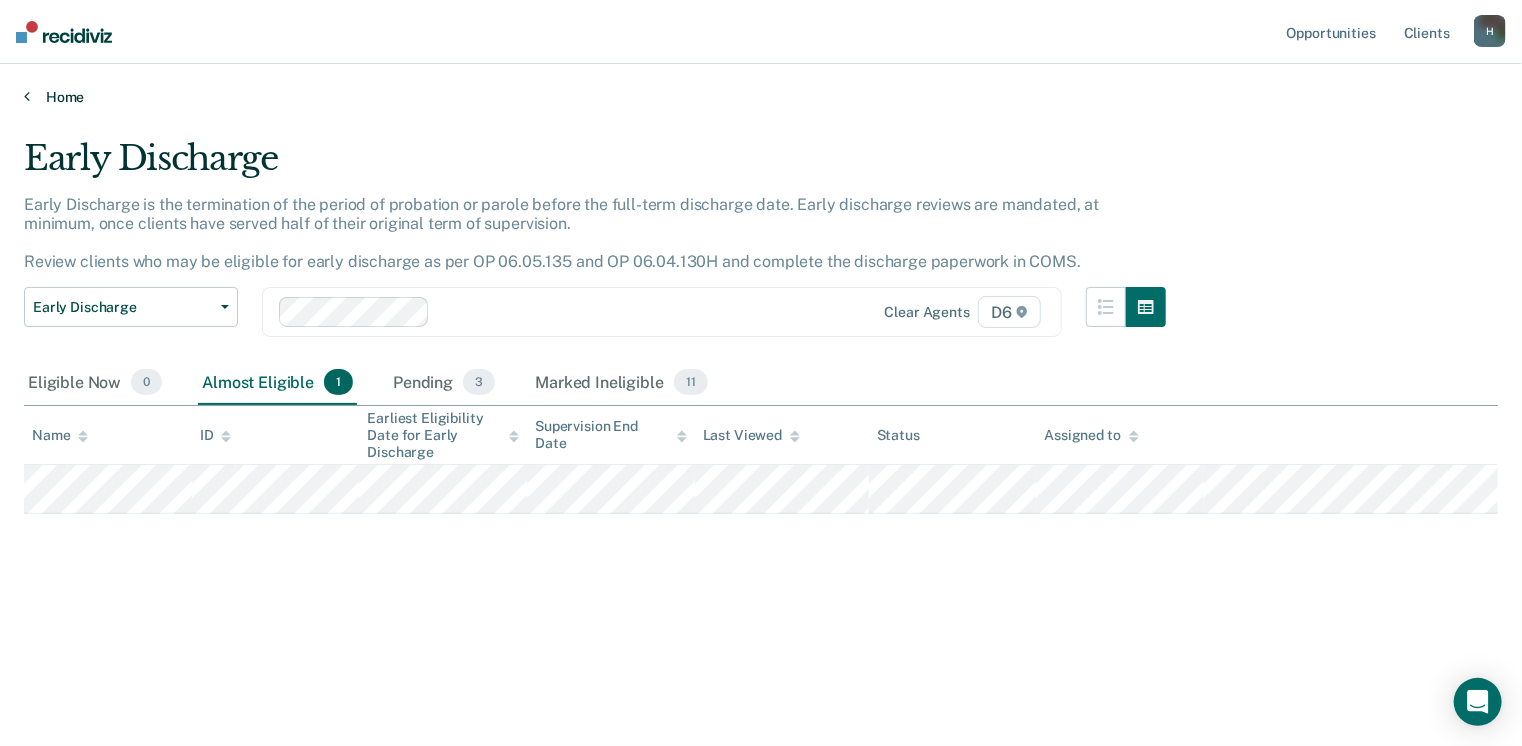 click on "Home" at bounding box center [761, 97] 